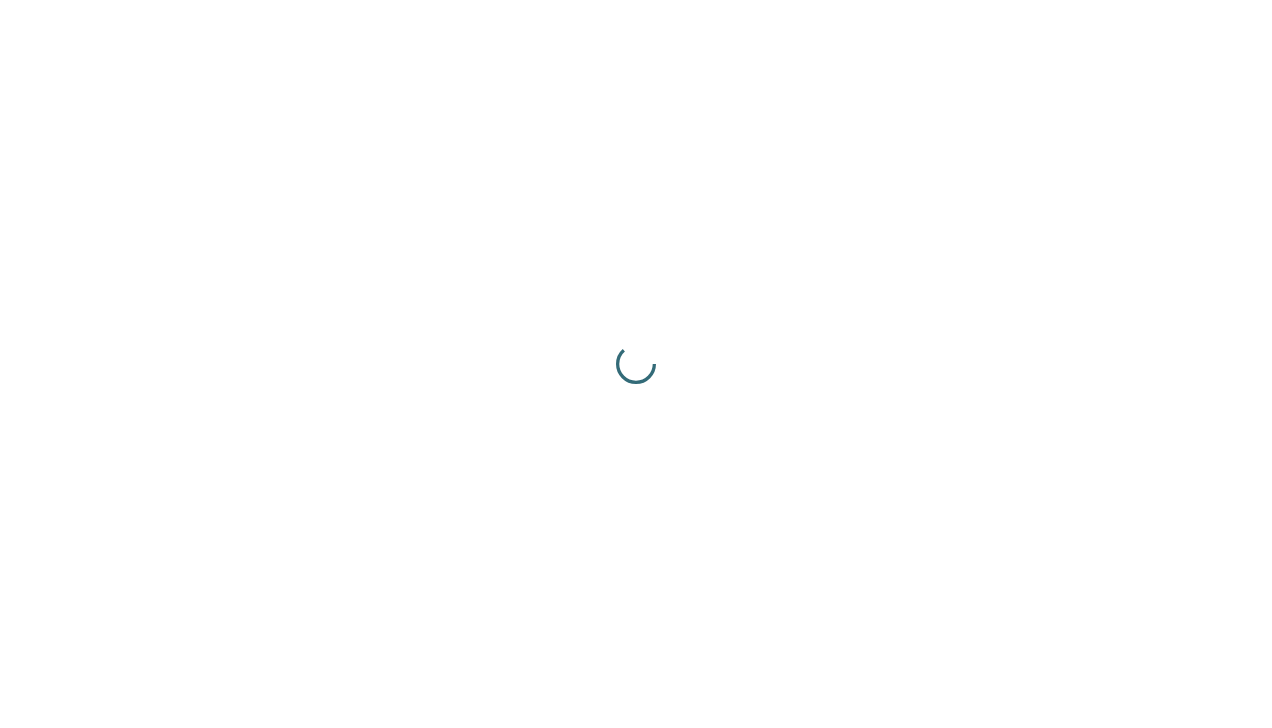 scroll, scrollTop: 0, scrollLeft: 0, axis: both 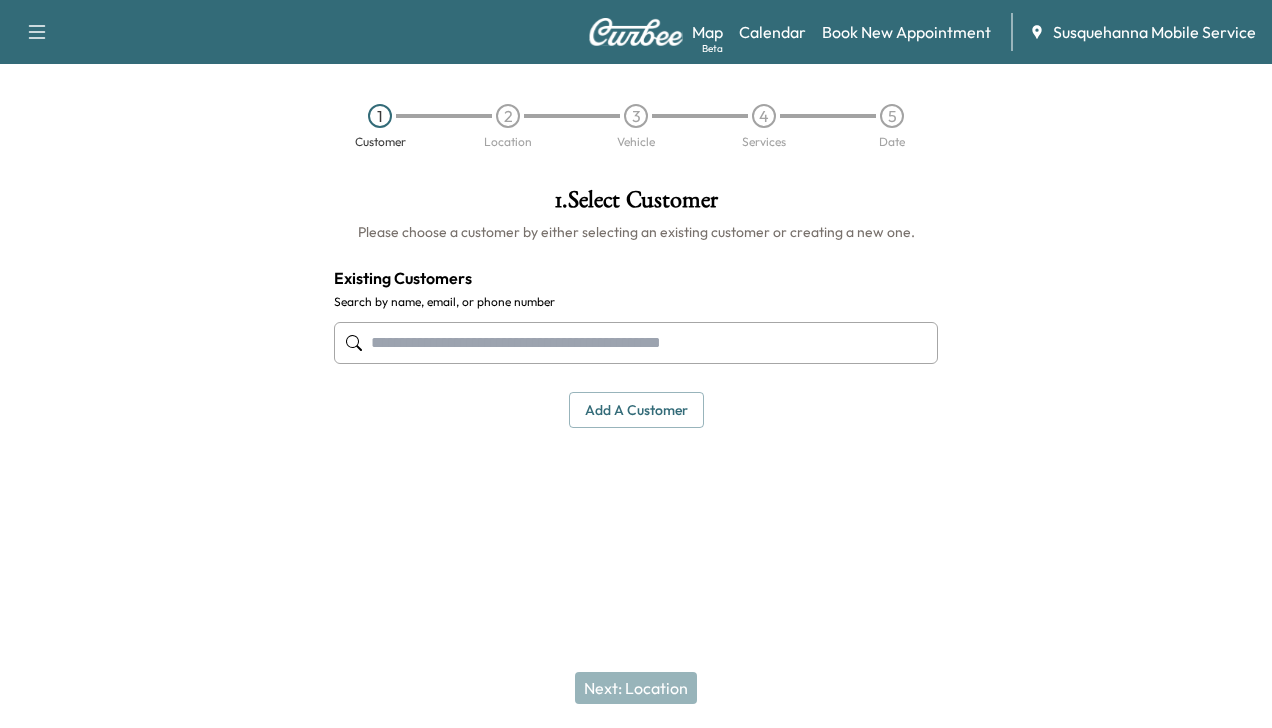 click at bounding box center [636, 343] 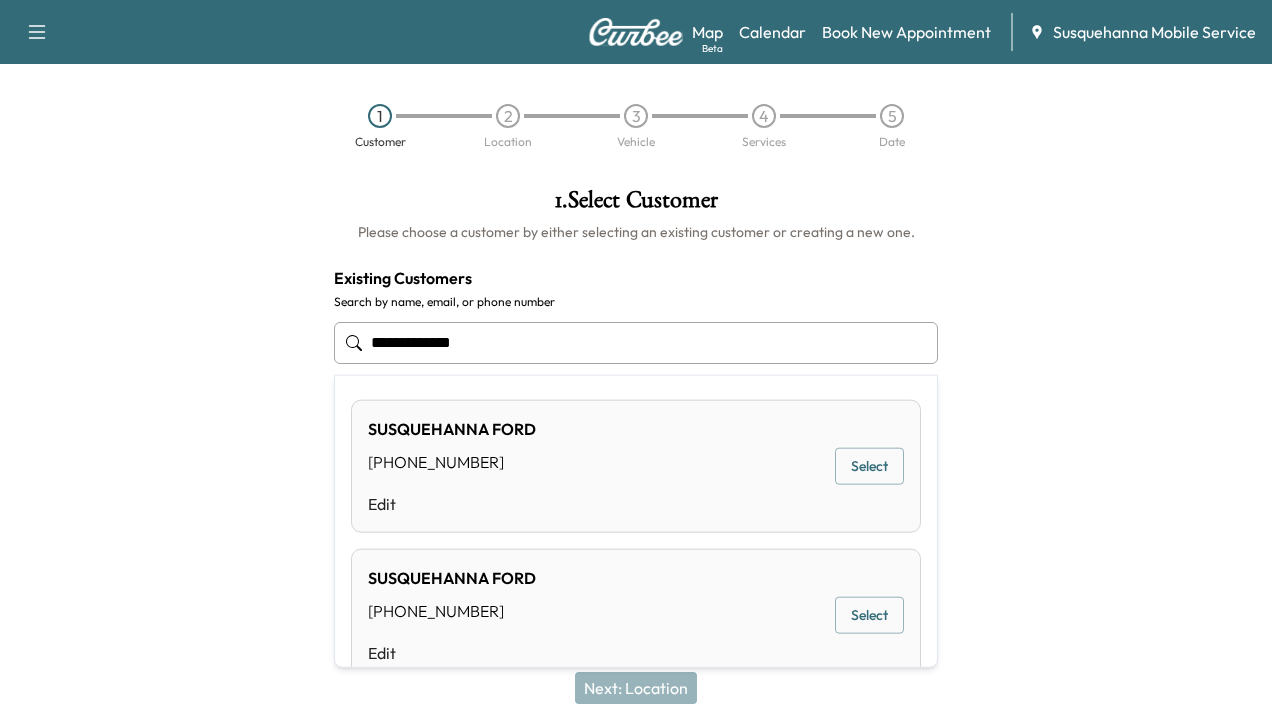 click on "Select" at bounding box center [869, 466] 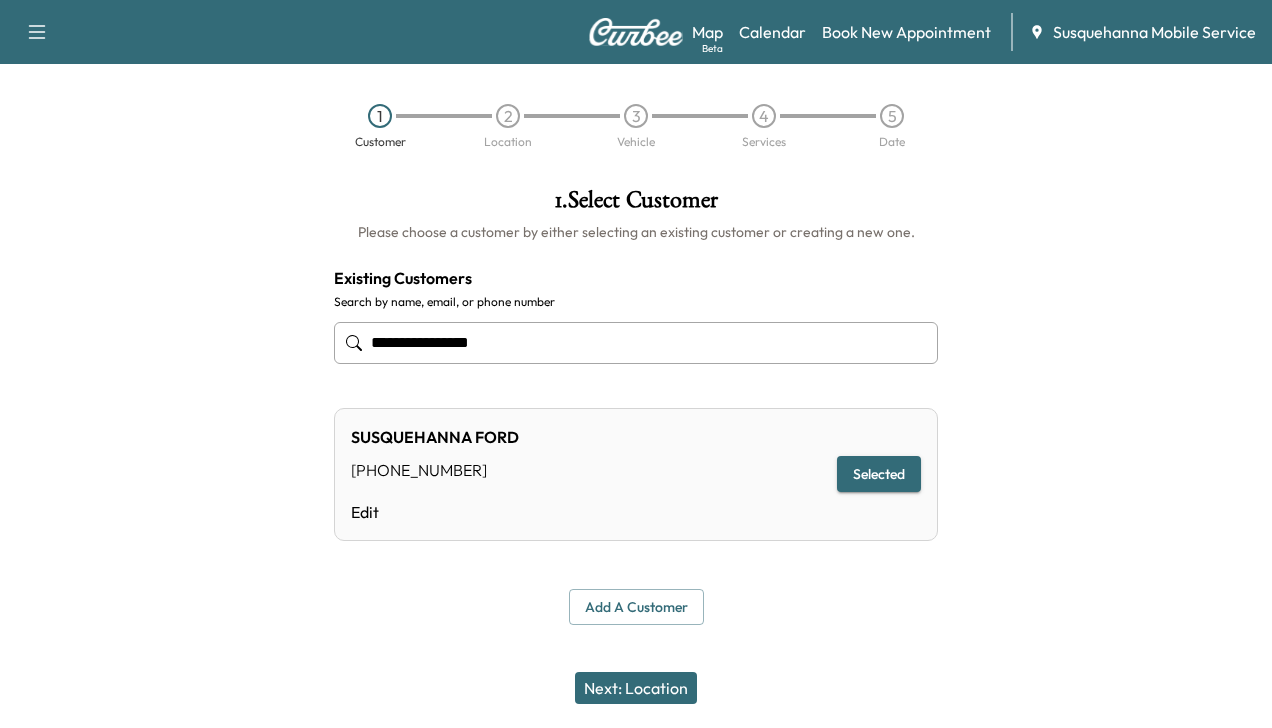 type on "**********" 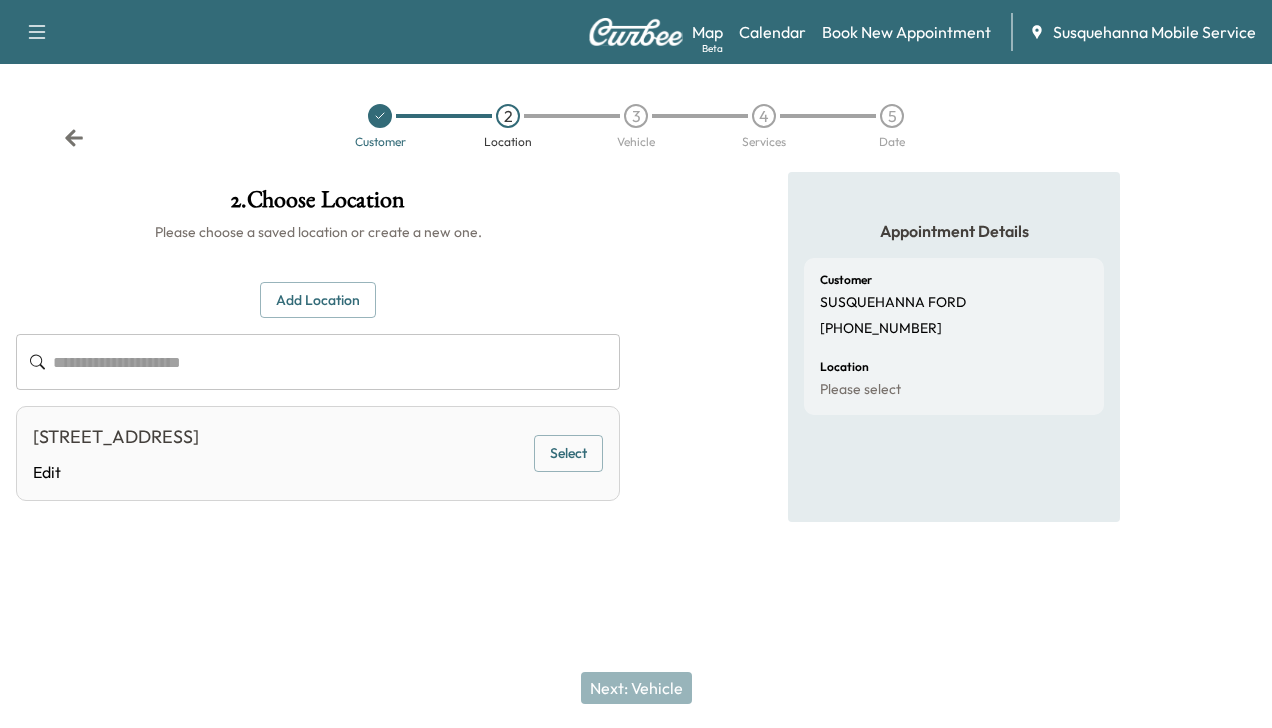 click 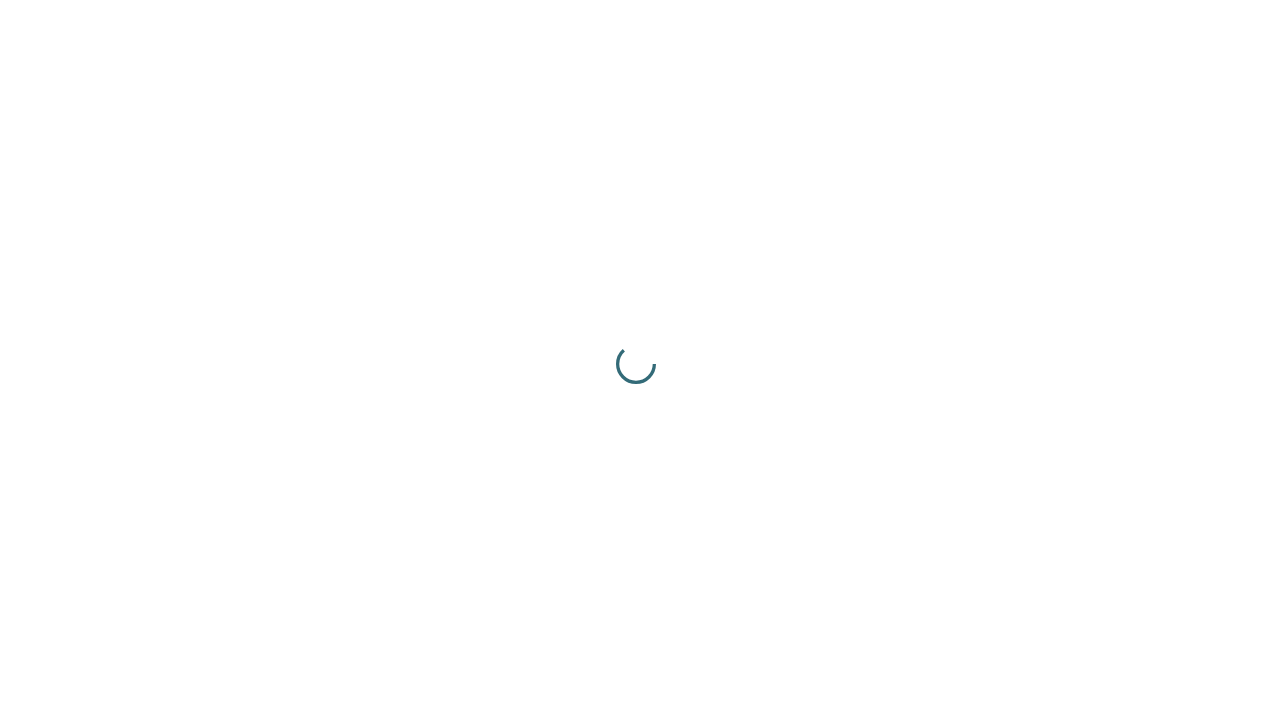 scroll, scrollTop: 0, scrollLeft: 0, axis: both 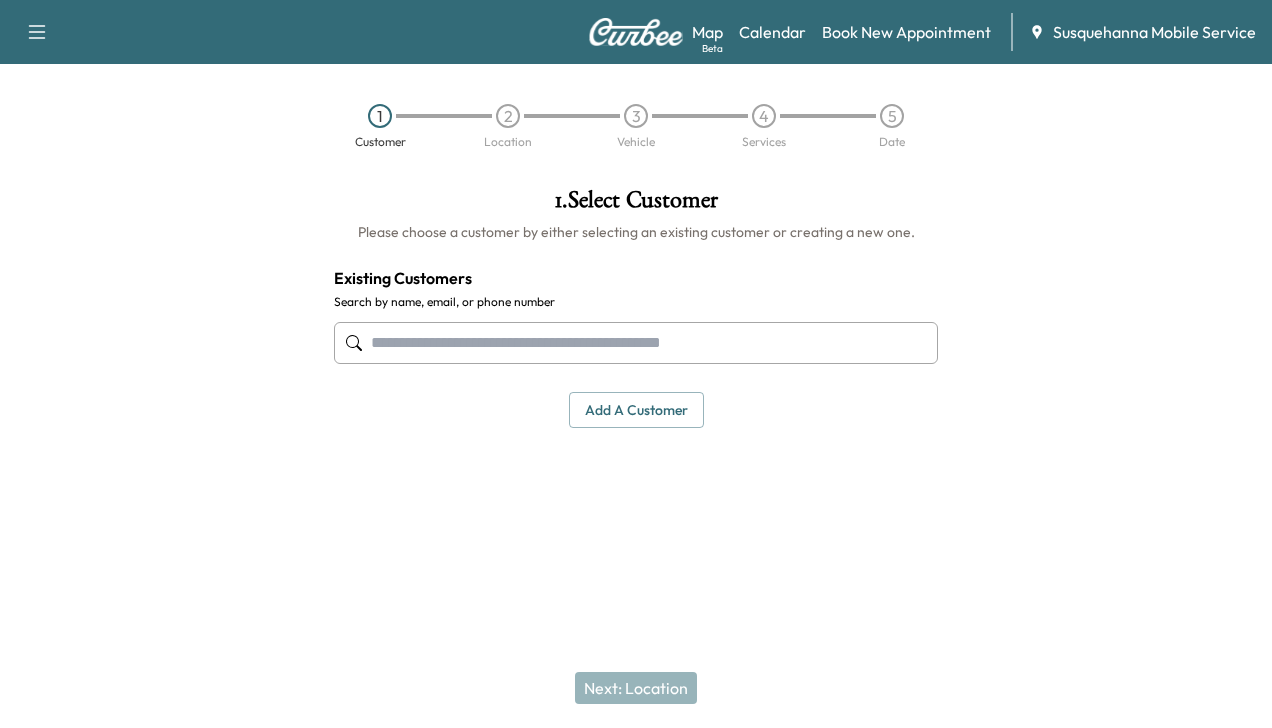 click at bounding box center [636, 343] 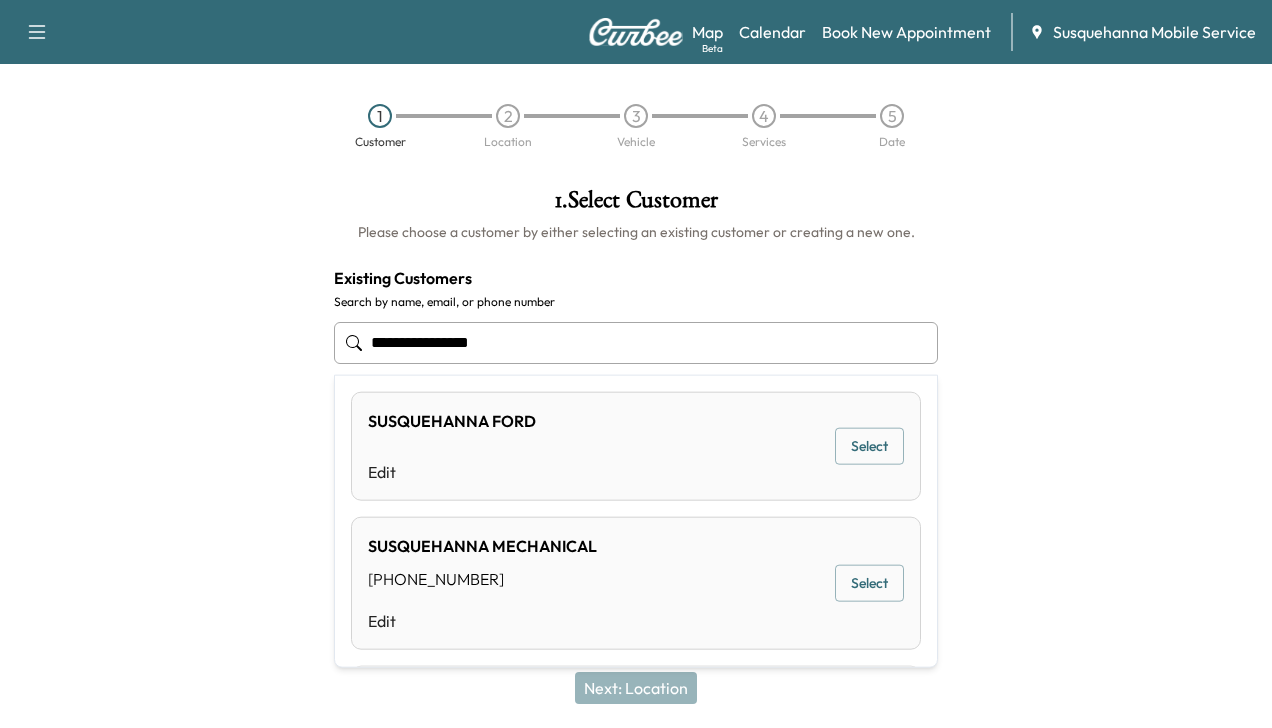 scroll, scrollTop: 440, scrollLeft: 0, axis: vertical 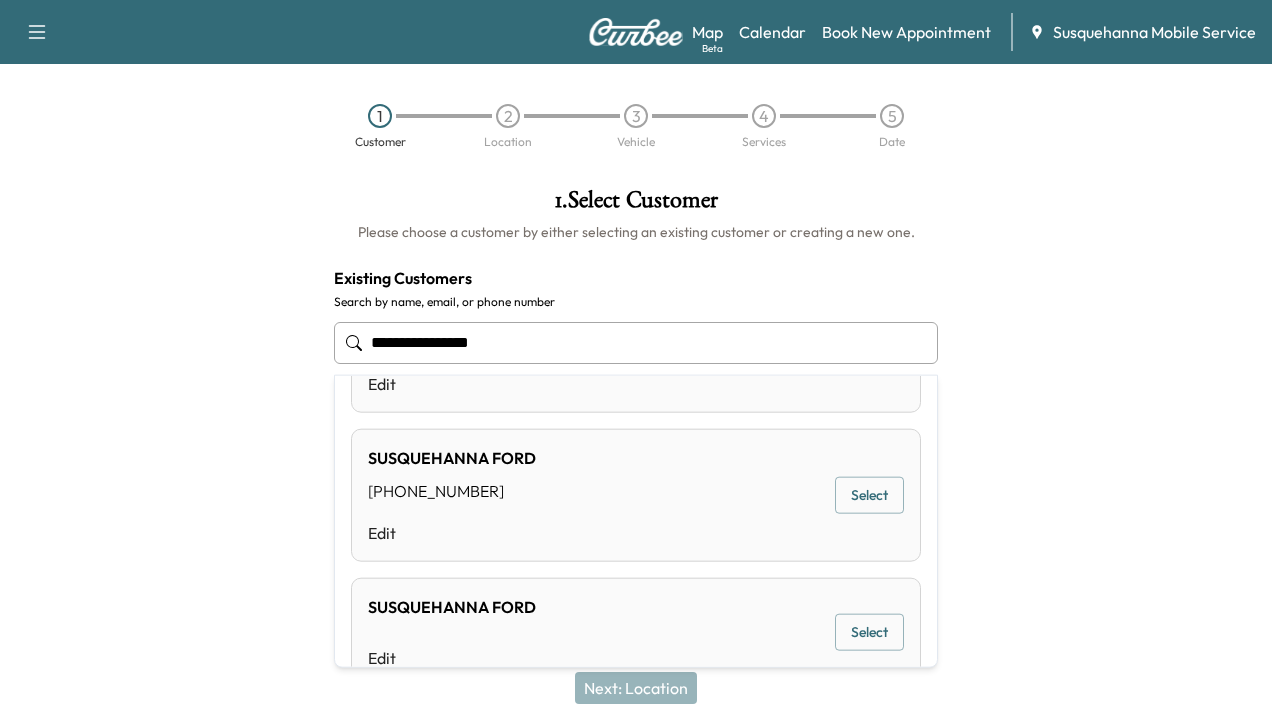 click on "Select" at bounding box center [869, 495] 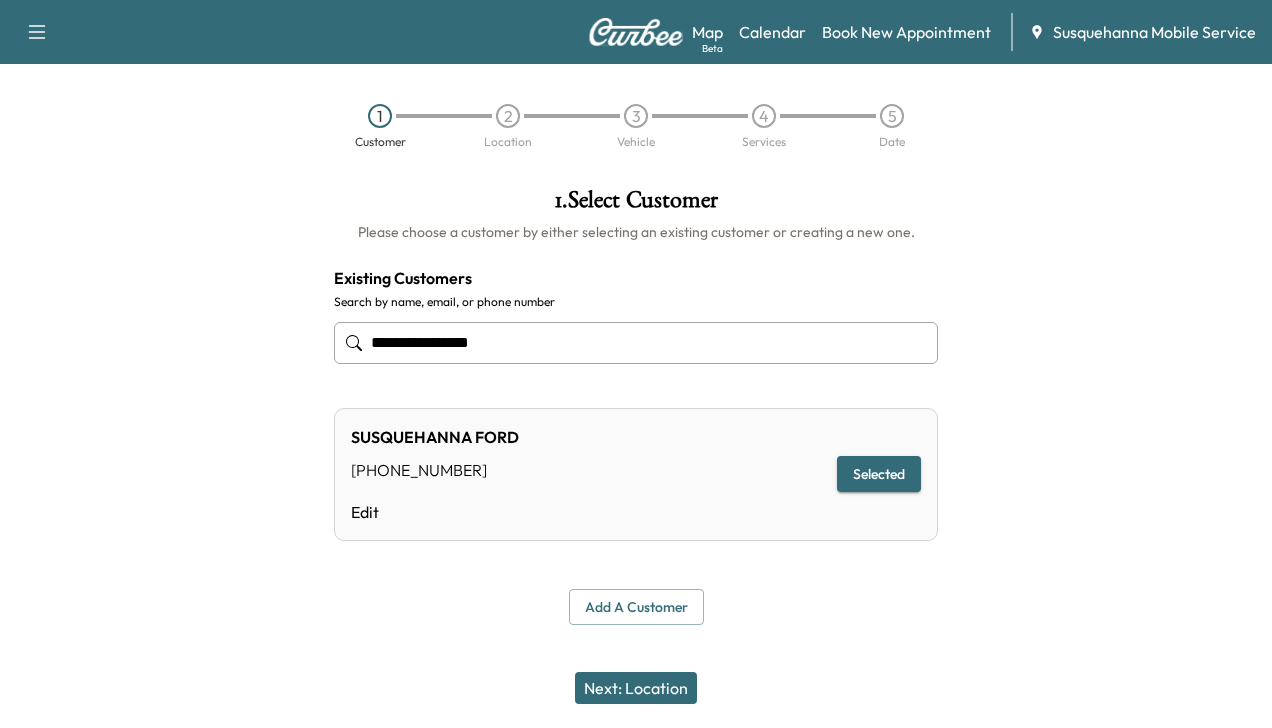 type on "**********" 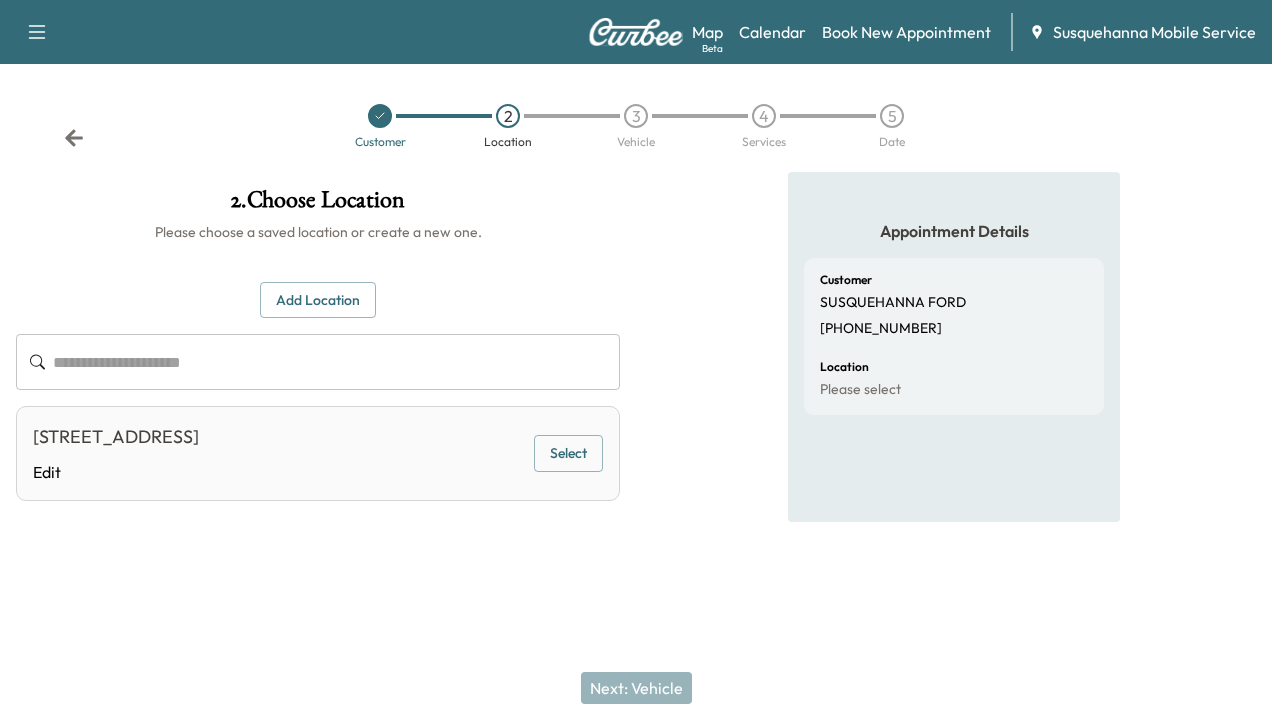 click on "Select" at bounding box center [568, 453] 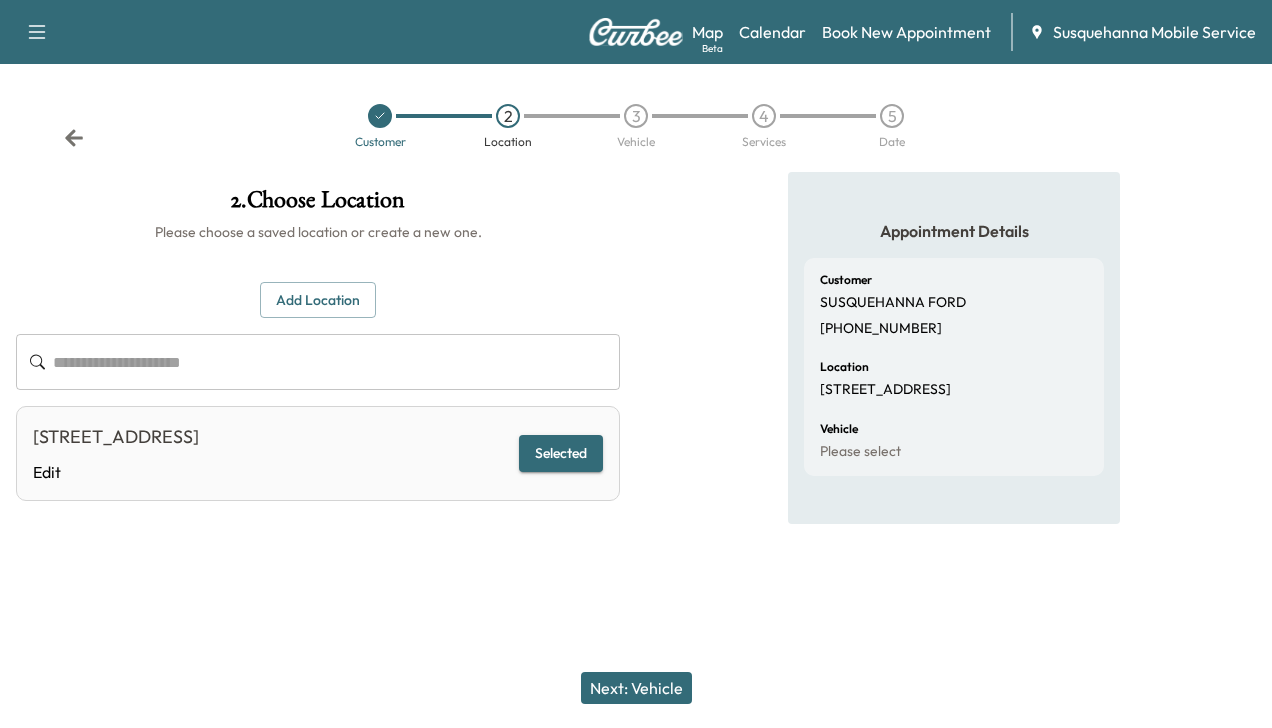 click on "Next: Vehicle" at bounding box center (636, 688) 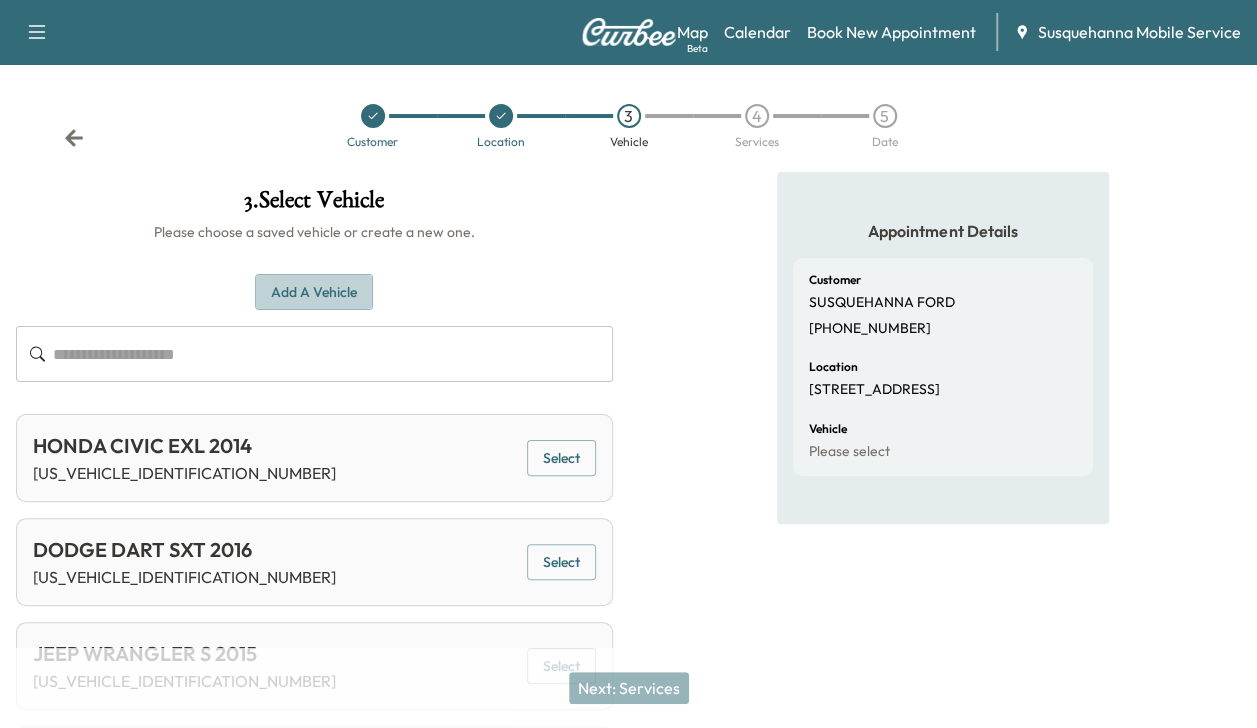 click on "Add a Vehicle" at bounding box center (314, 292) 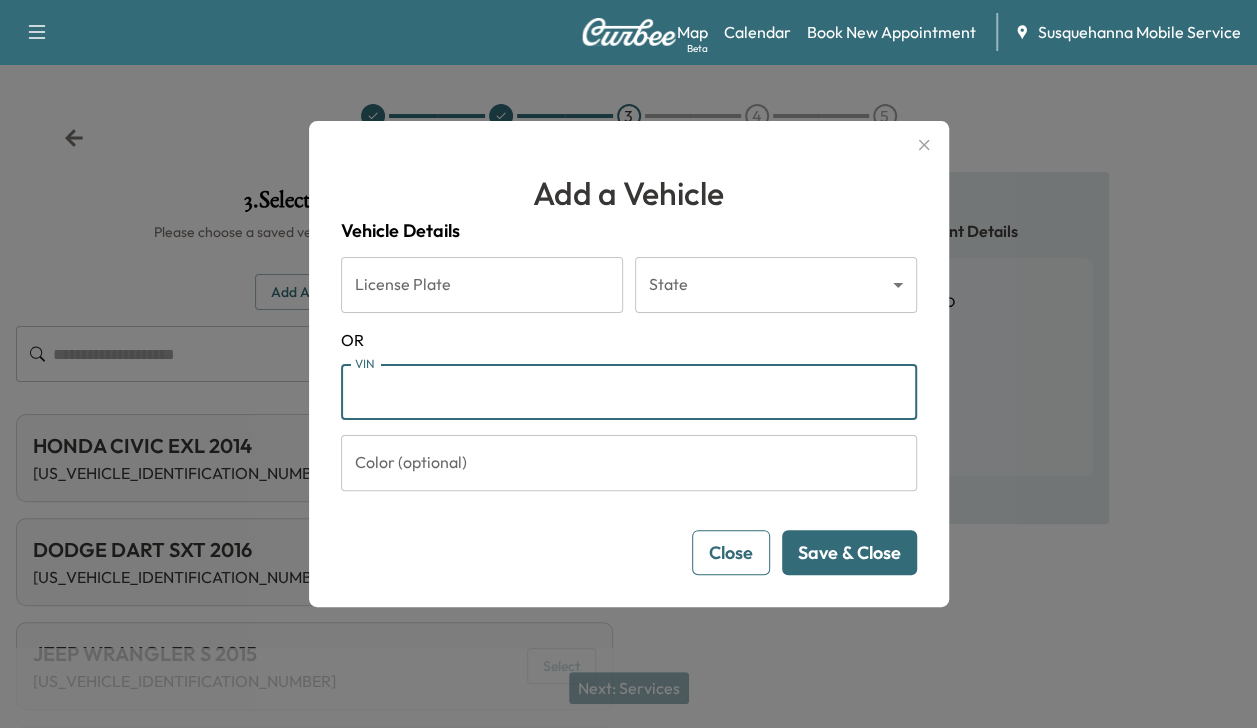 click on "VIN" at bounding box center (629, 392) 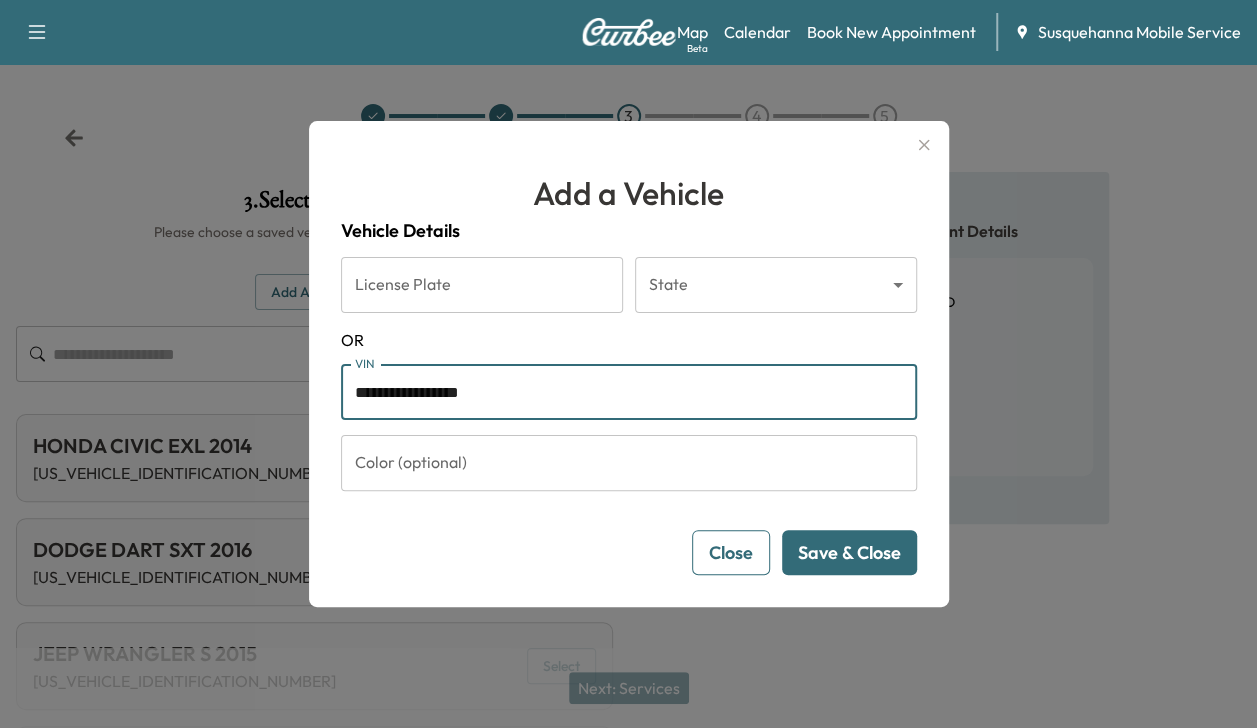 type on "**********" 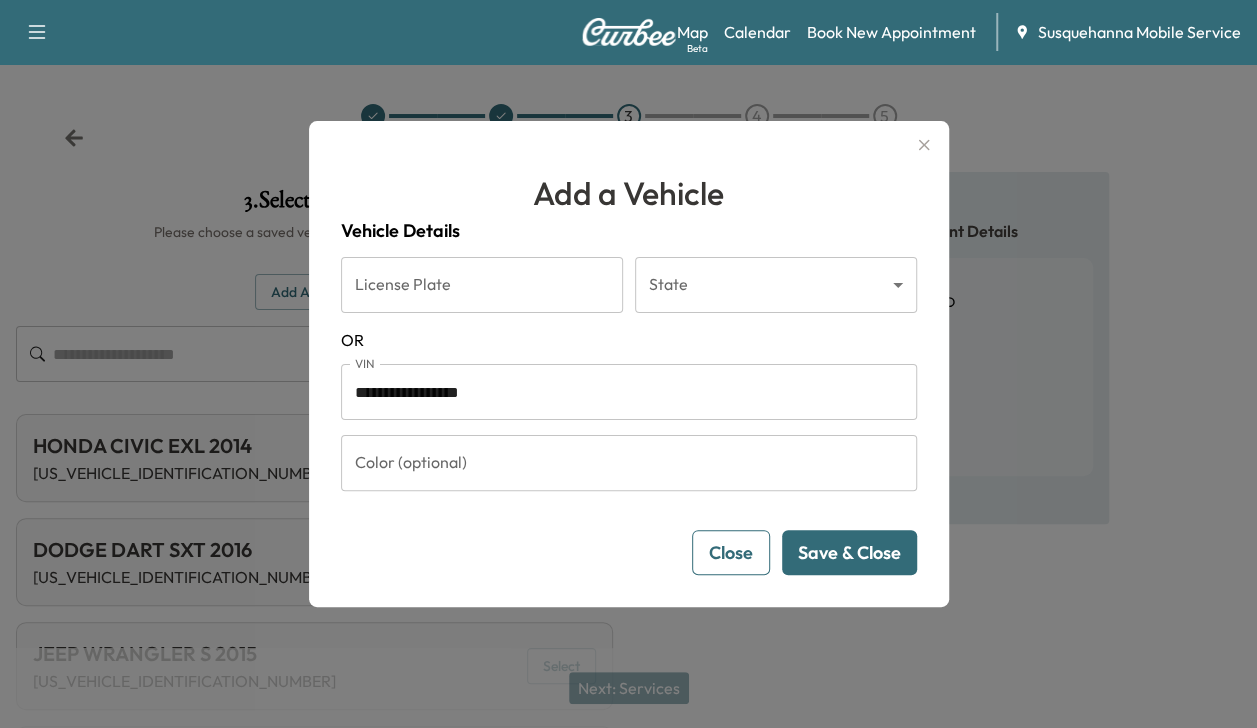 drag, startPoint x: 876, startPoint y: 553, endPoint x: 860, endPoint y: 554, distance: 16.03122 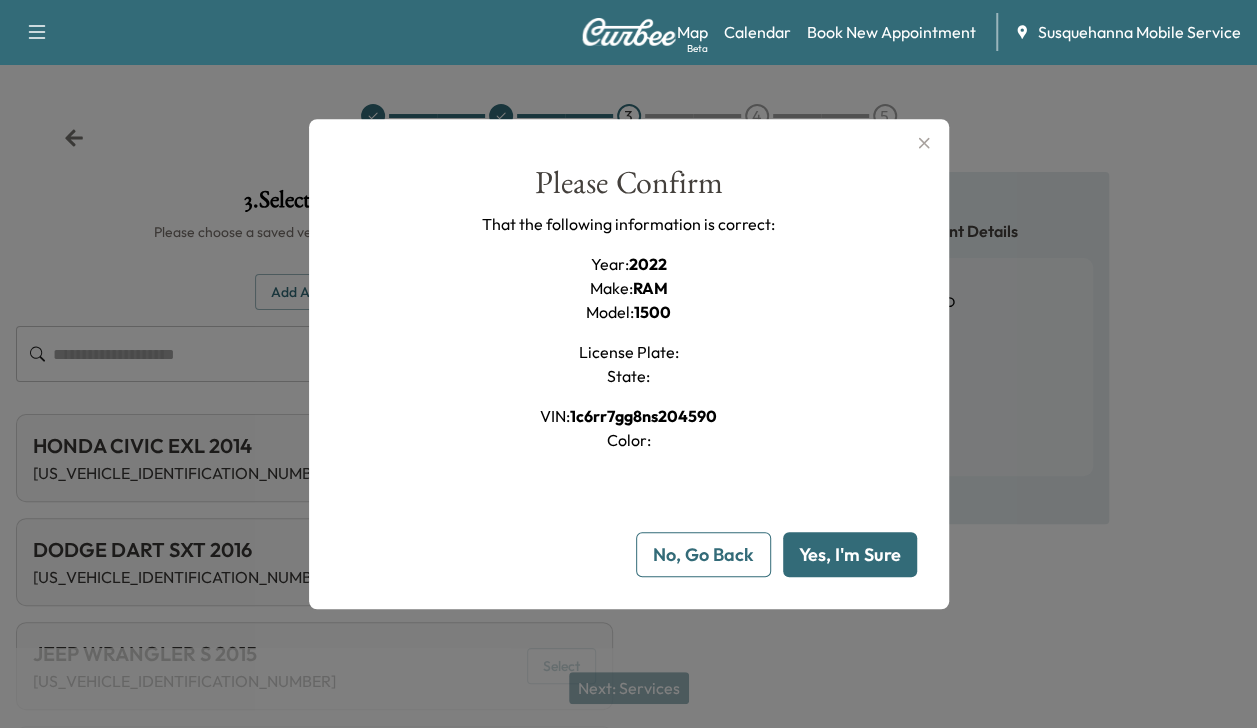 click on "Yes, I'm Sure" at bounding box center (850, 554) 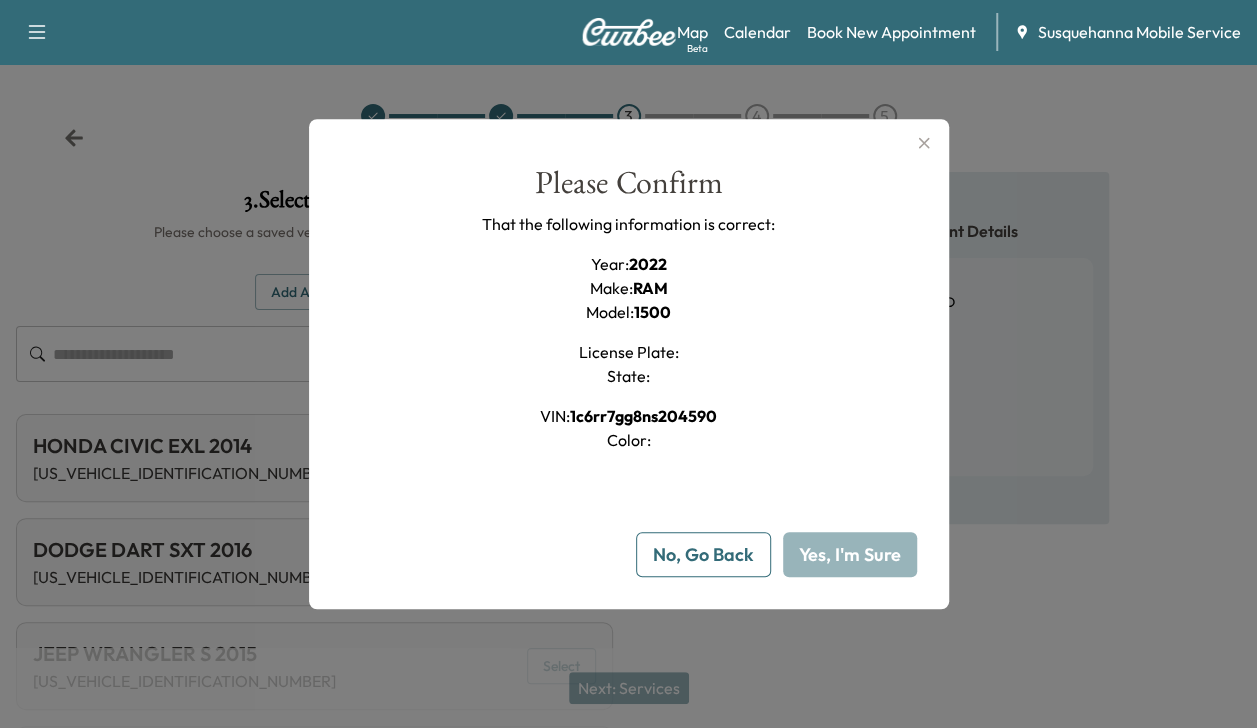 type 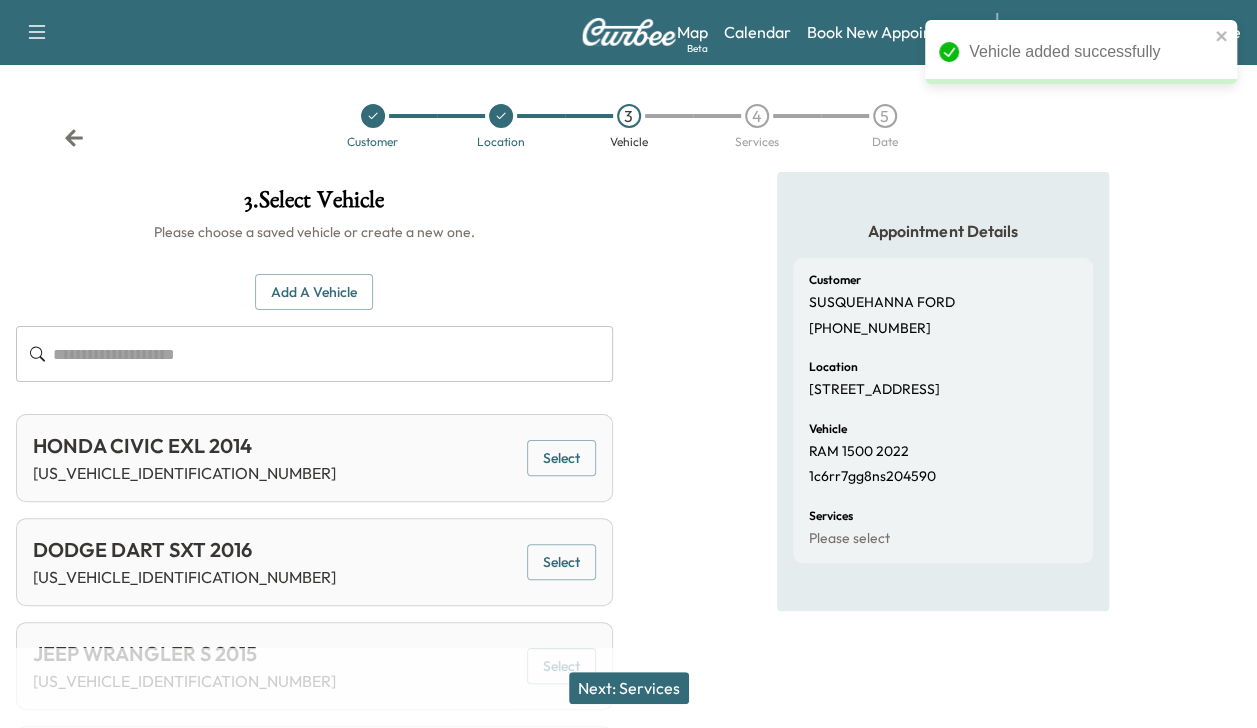 click on "Next: Services" at bounding box center [629, 688] 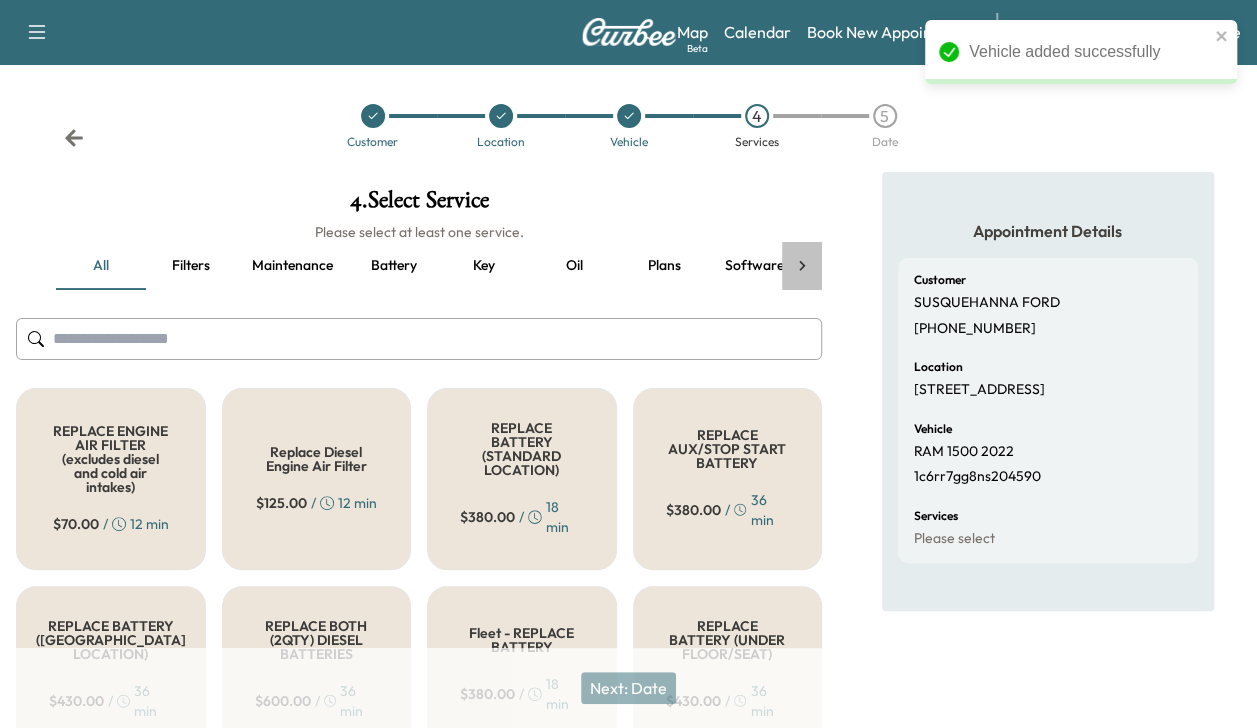 click 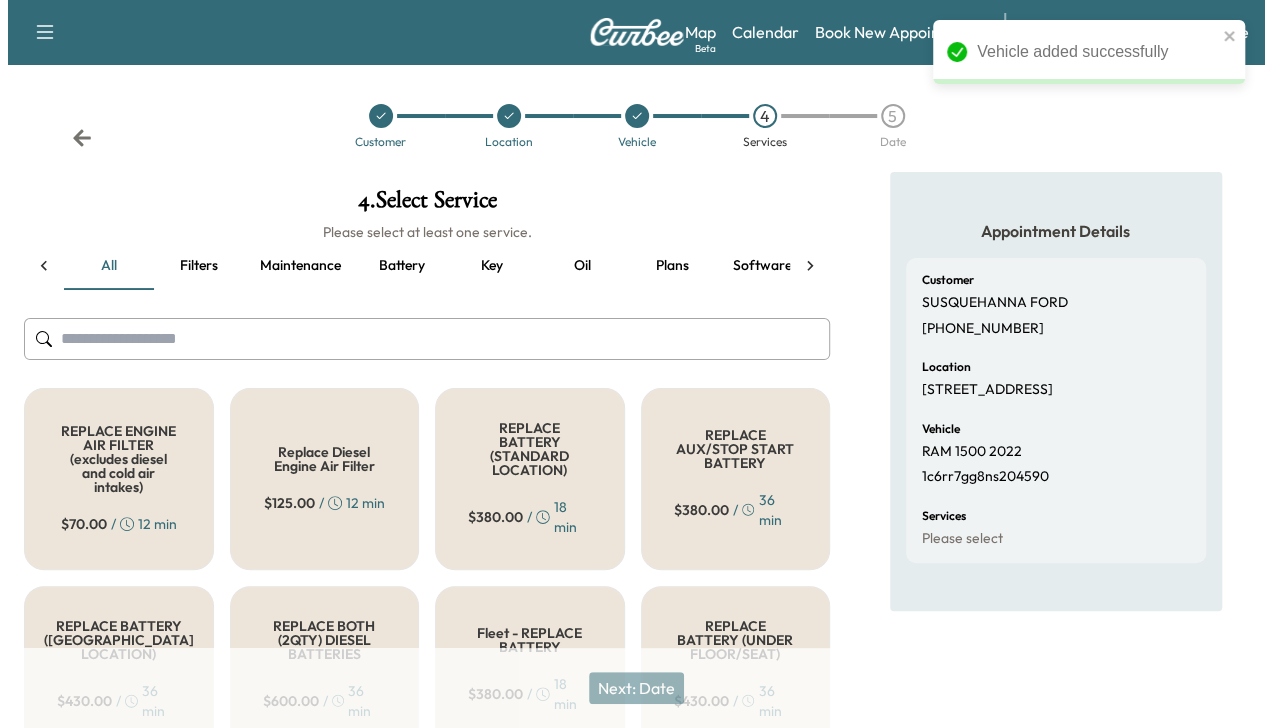 scroll, scrollTop: 0, scrollLeft: 344, axis: horizontal 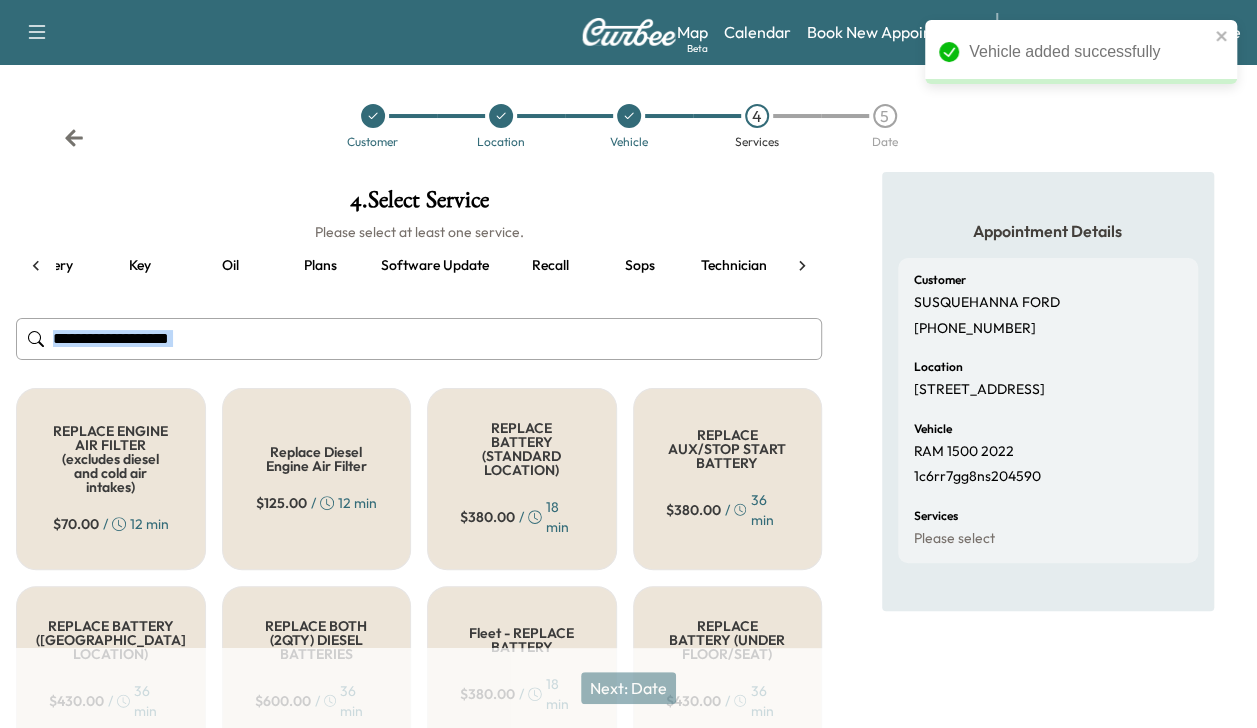 click on "all Filters Maintenance Battery Key Oil Plans Software update Recall Sops Technician" at bounding box center (419, 266) 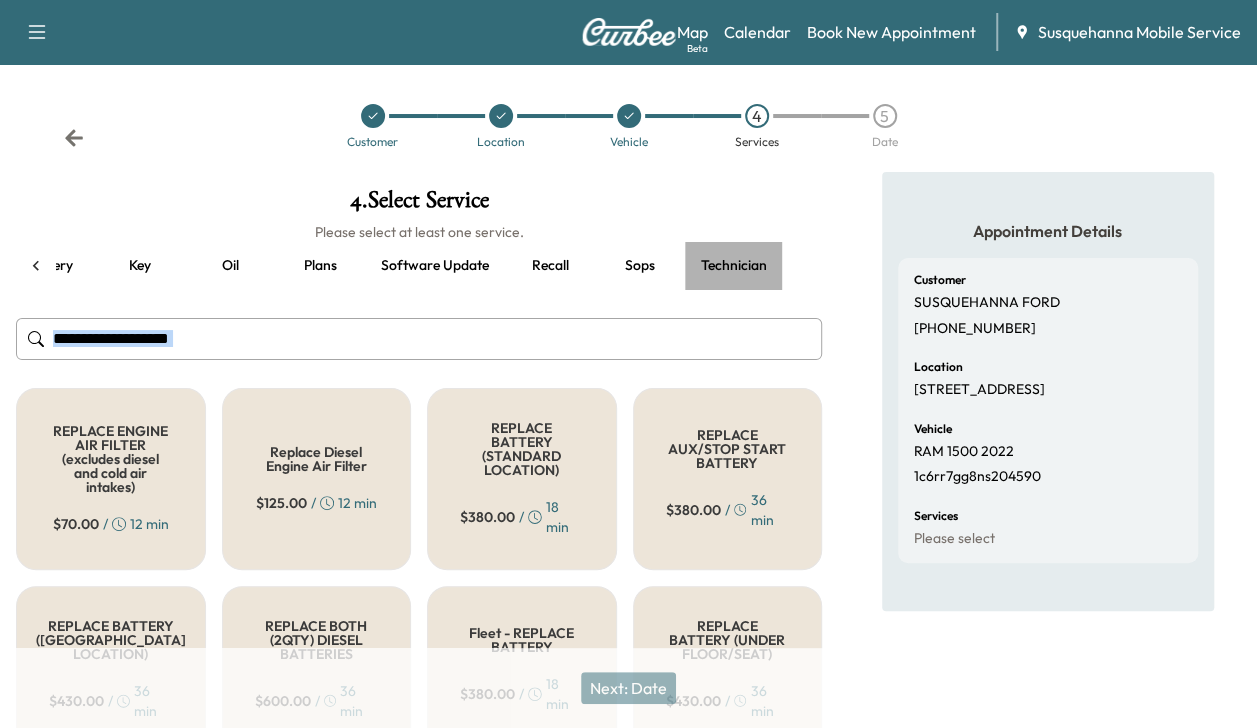 drag, startPoint x: 800, startPoint y: 262, endPoint x: 740, endPoint y: 265, distance: 60.074955 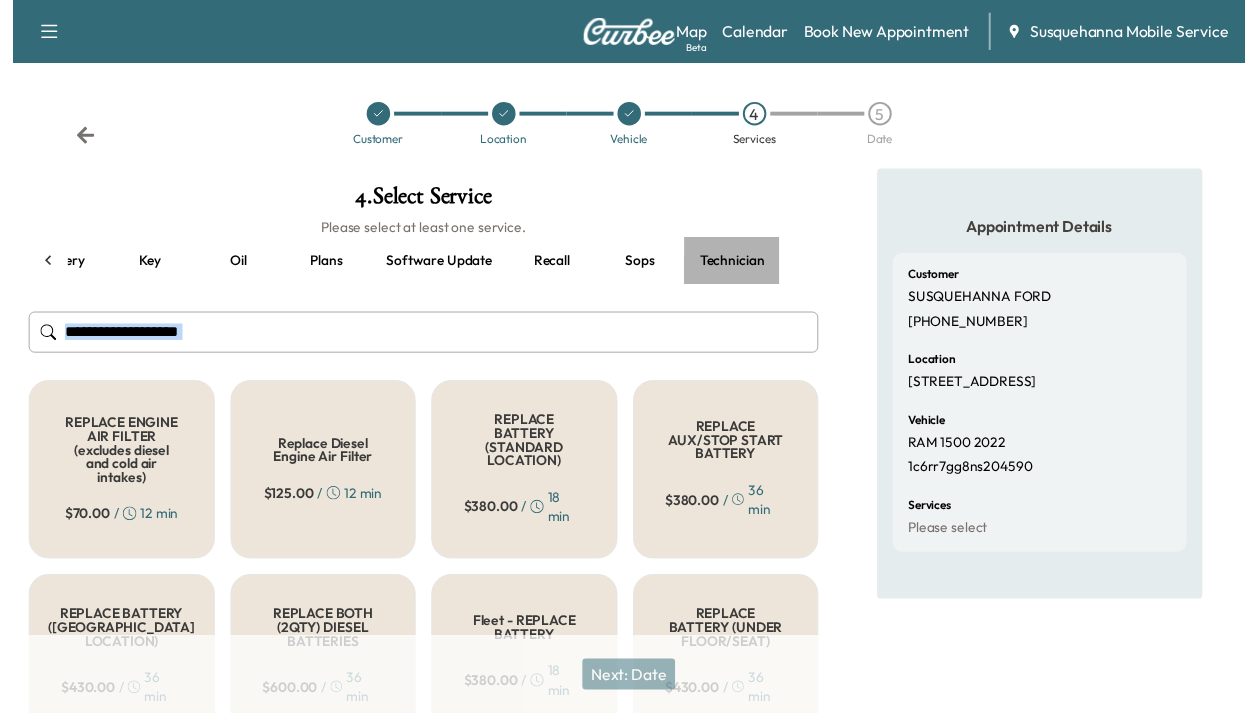 scroll, scrollTop: 0, scrollLeft: 334, axis: horizontal 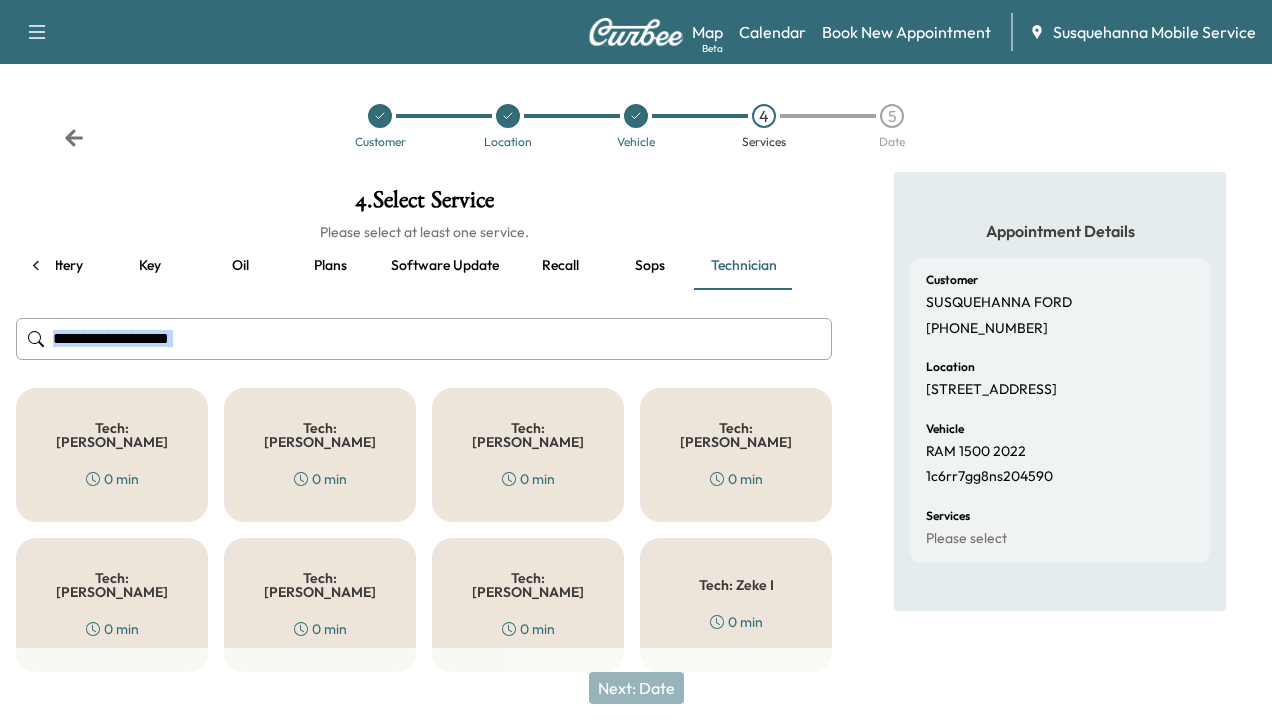 click on "0 min" at bounding box center (736, 479) 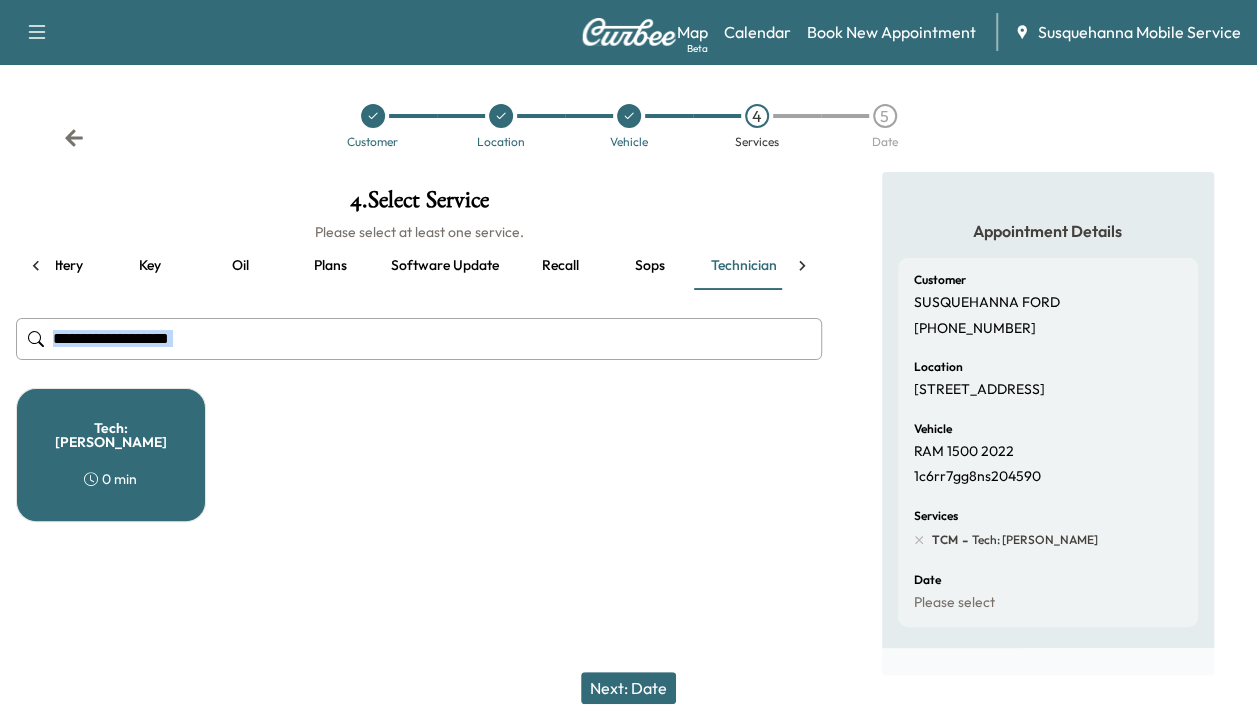 click on "Recall" at bounding box center [560, 266] 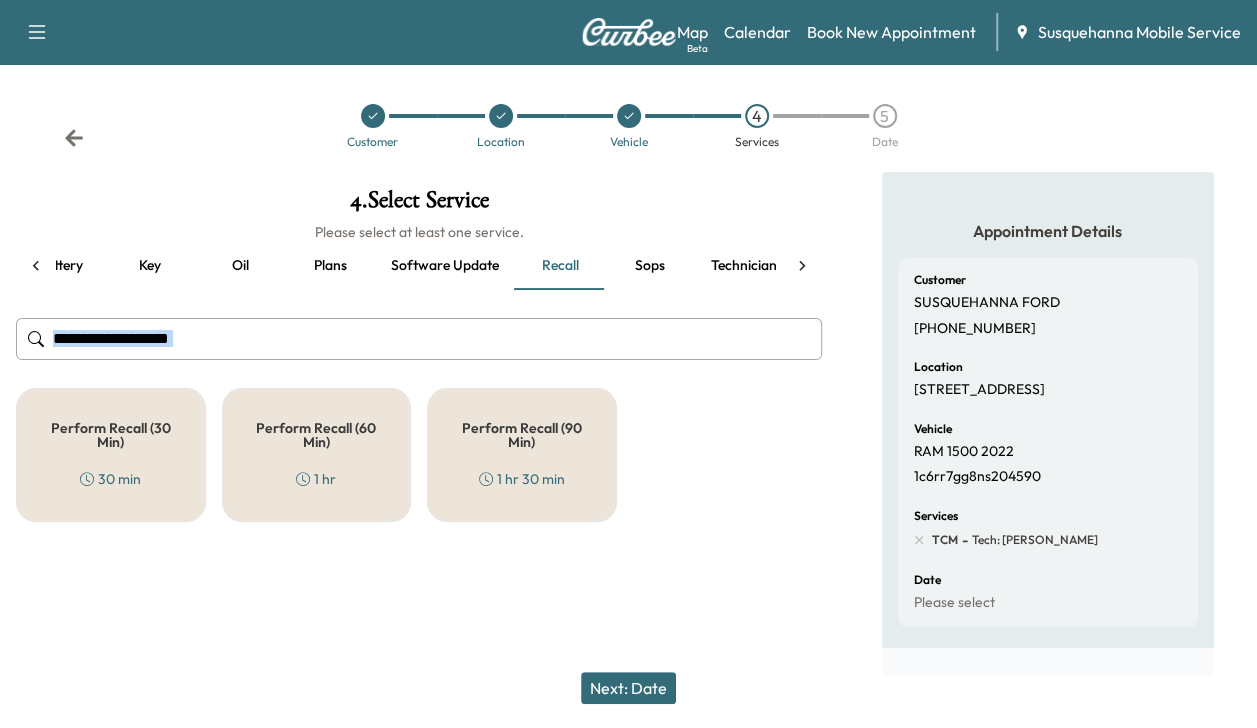 click on "Perform Recall (30 Min) 30 min" at bounding box center [111, 455] 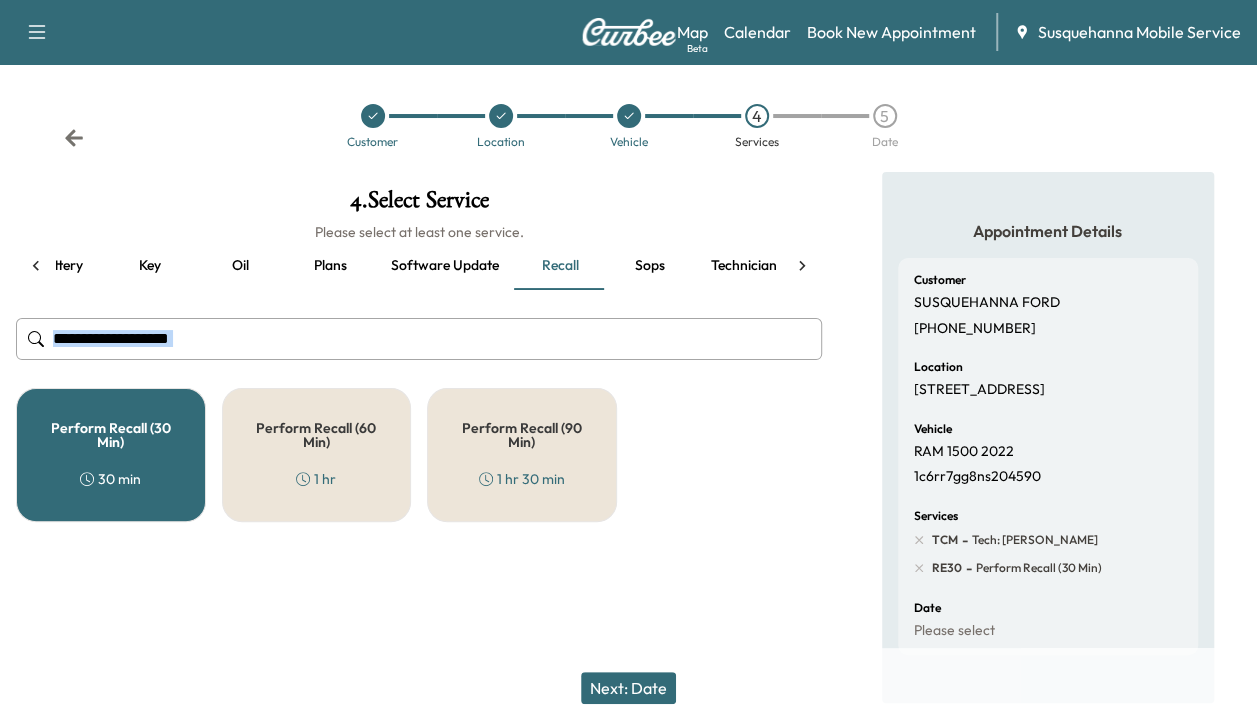 click on "Next: Date" at bounding box center (628, 688) 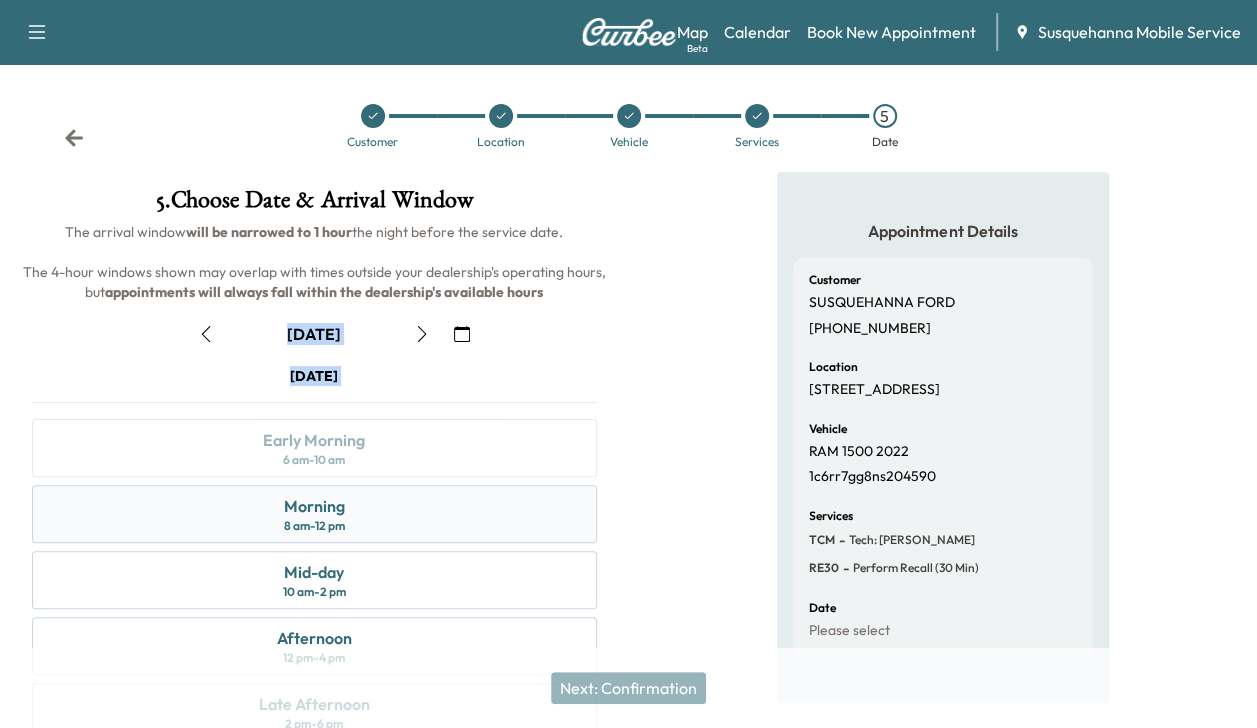 click on "Morning 8 am  -  12 pm" at bounding box center [314, 514] 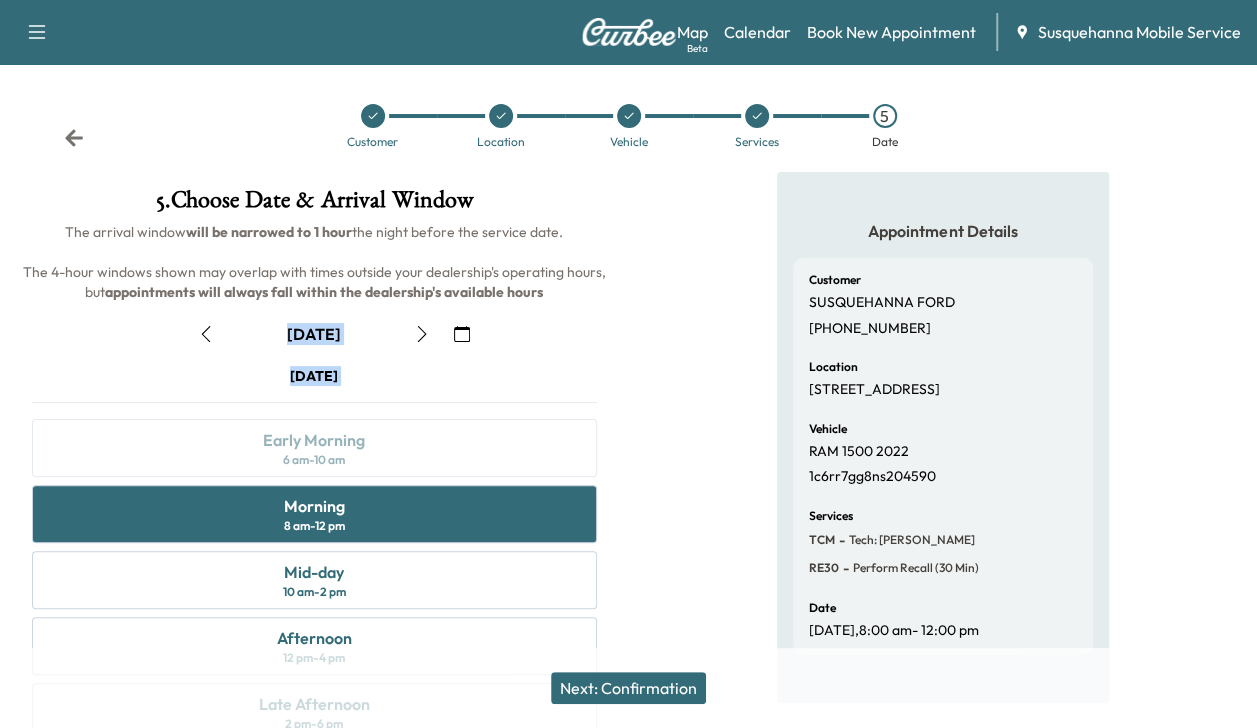 click on "Next: Confirmation" at bounding box center (628, 688) 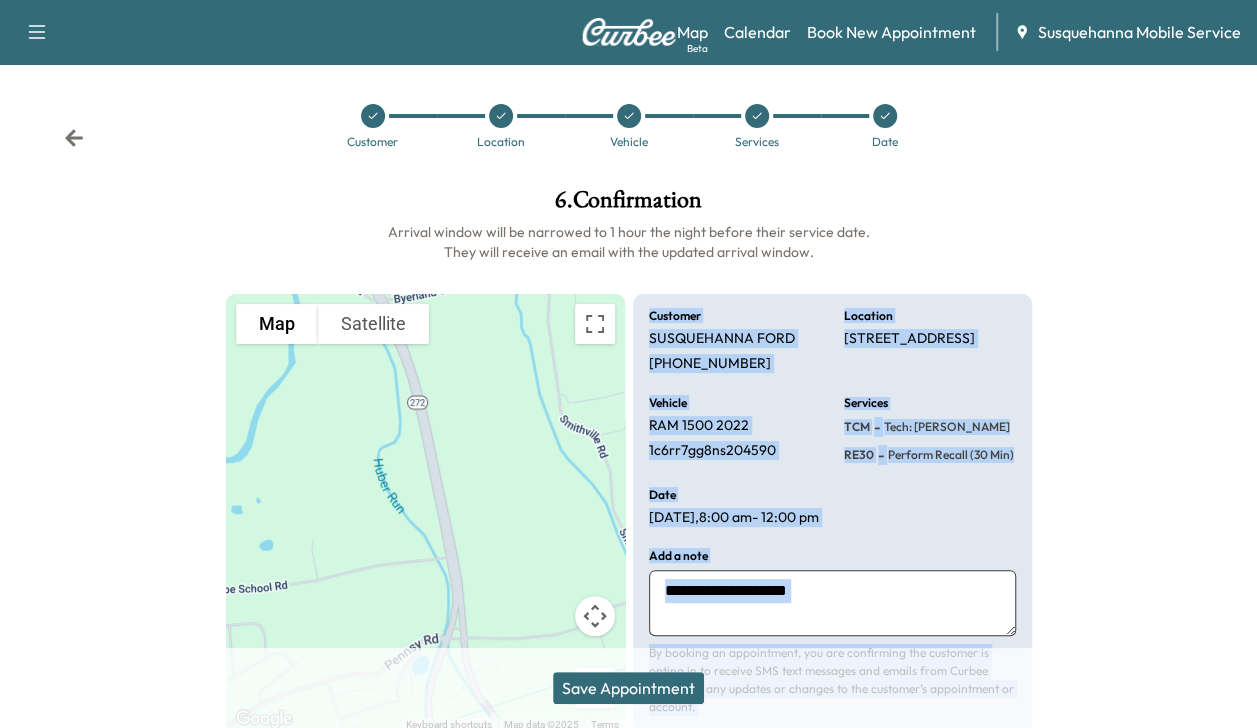 click on "Save Appointment" at bounding box center [628, 688] 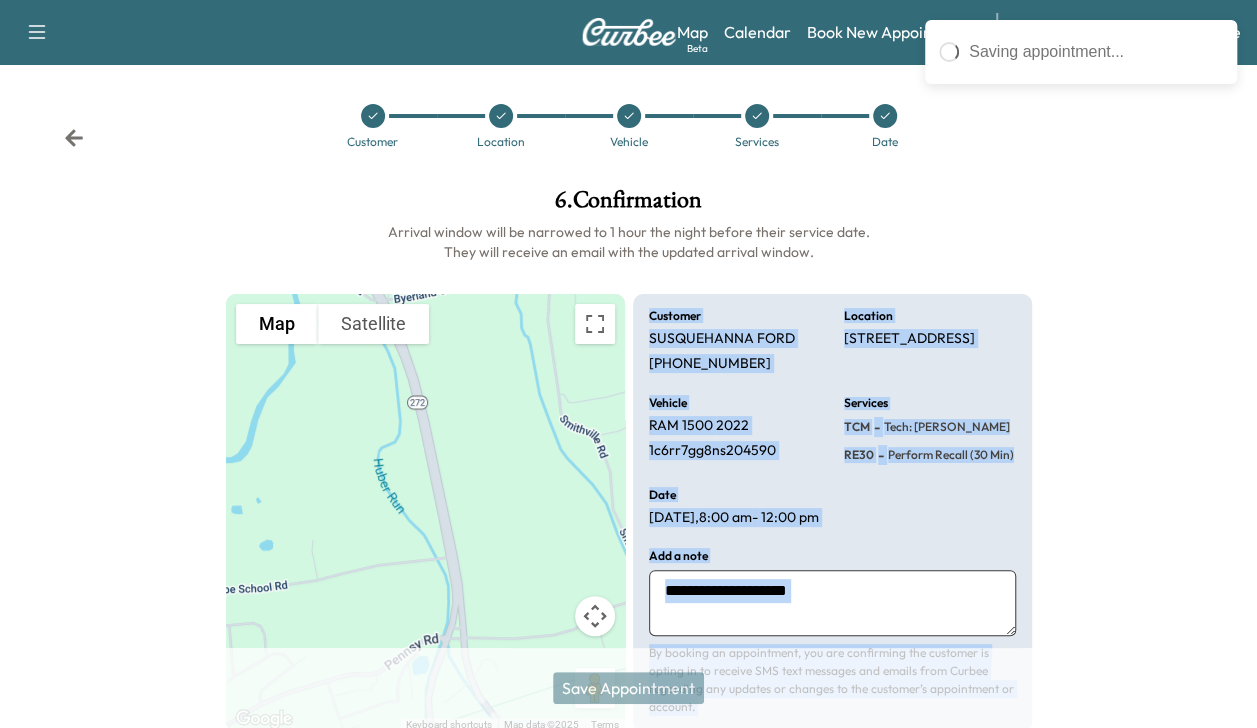 click at bounding box center (832, 603) 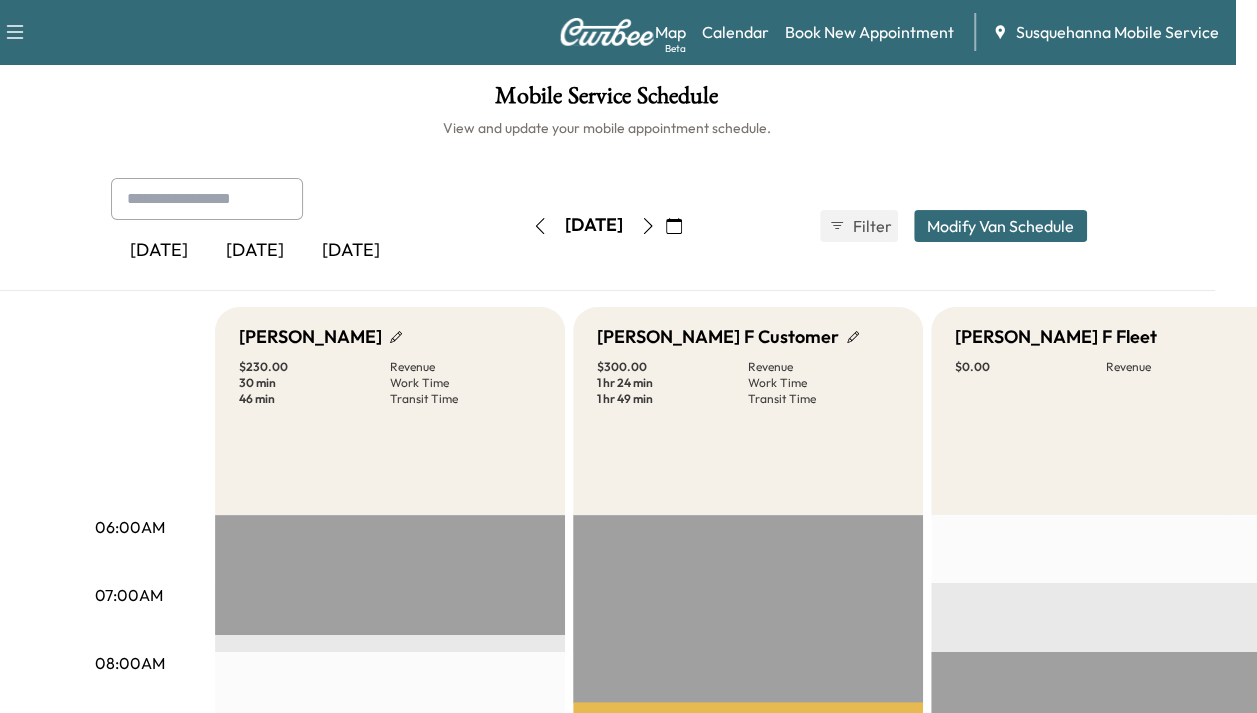 scroll, scrollTop: 0, scrollLeft: 40, axis: horizontal 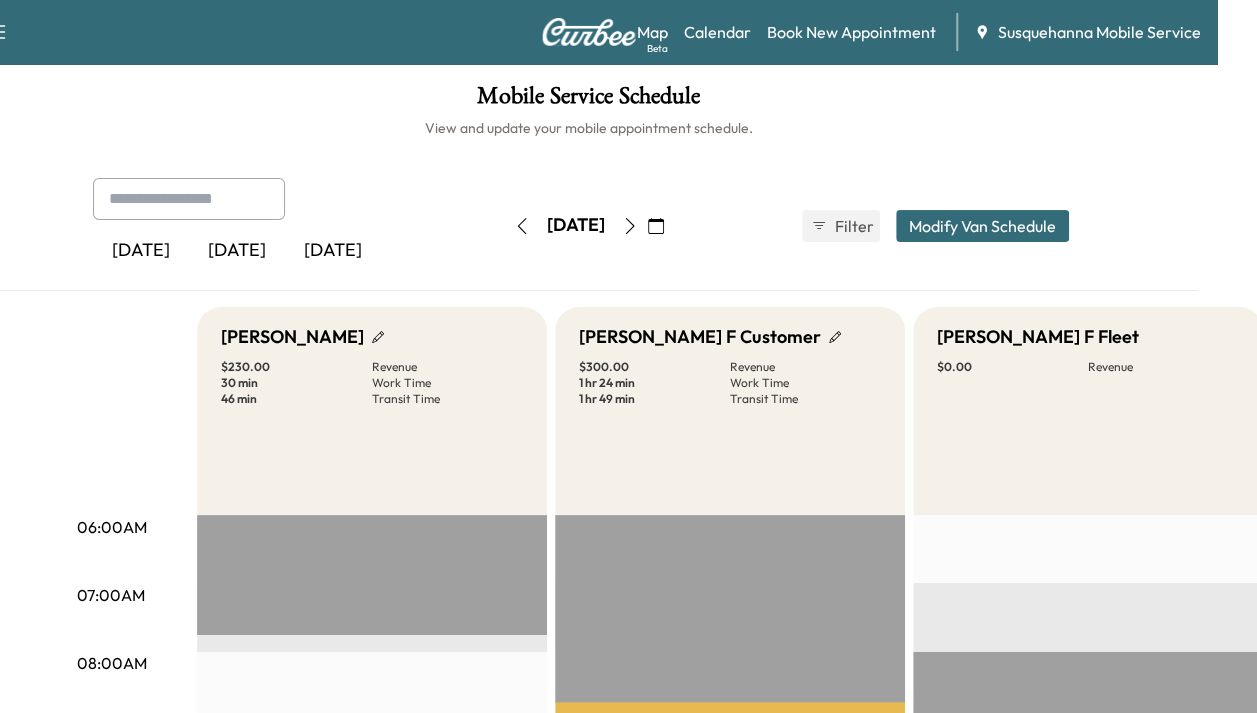 drag, startPoint x: 1241, startPoint y: 722, endPoint x: 744, endPoint y: 162, distance: 748.7383 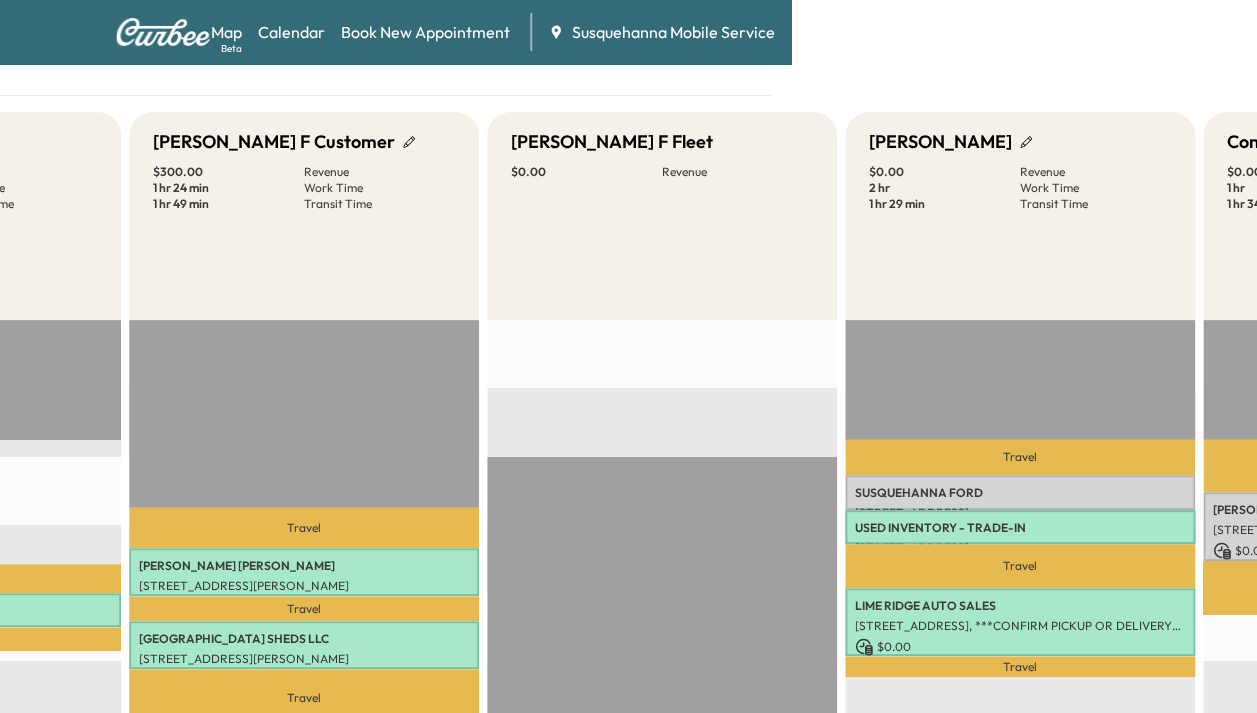 scroll, scrollTop: 200, scrollLeft: 466, axis: both 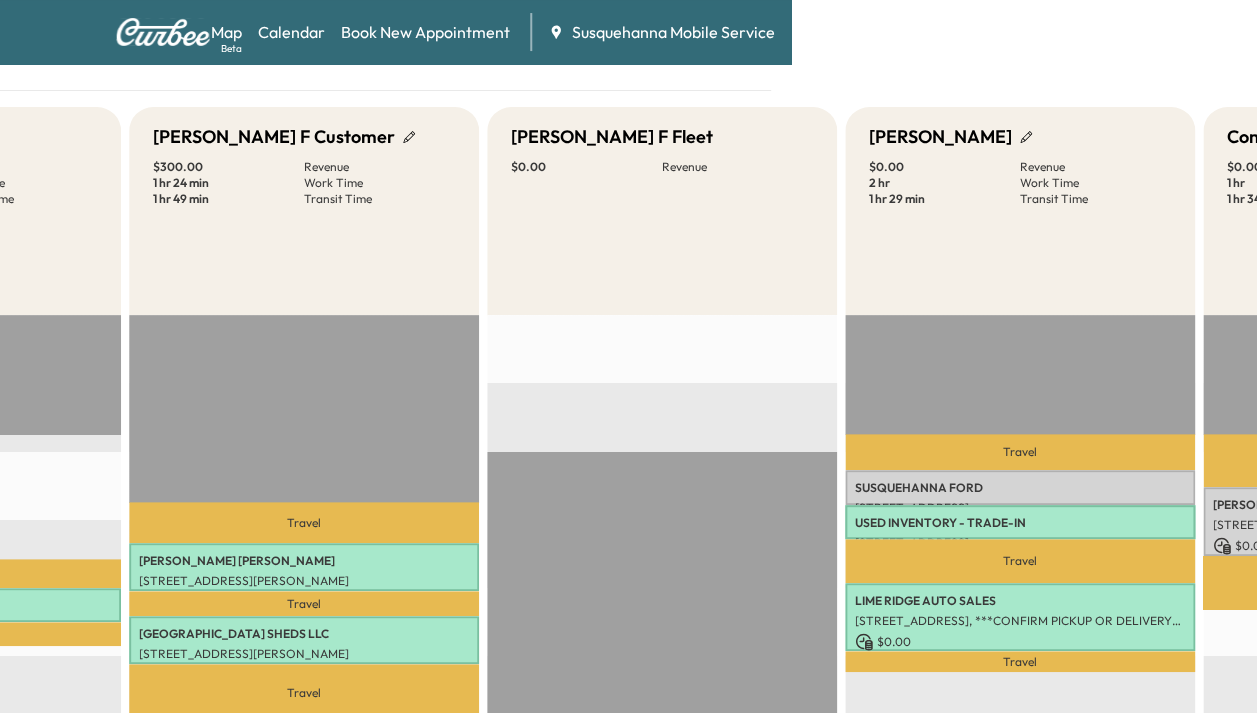 drag, startPoint x: 1265, startPoint y: 699, endPoint x: 889, endPoint y: 61, distance: 740.55383 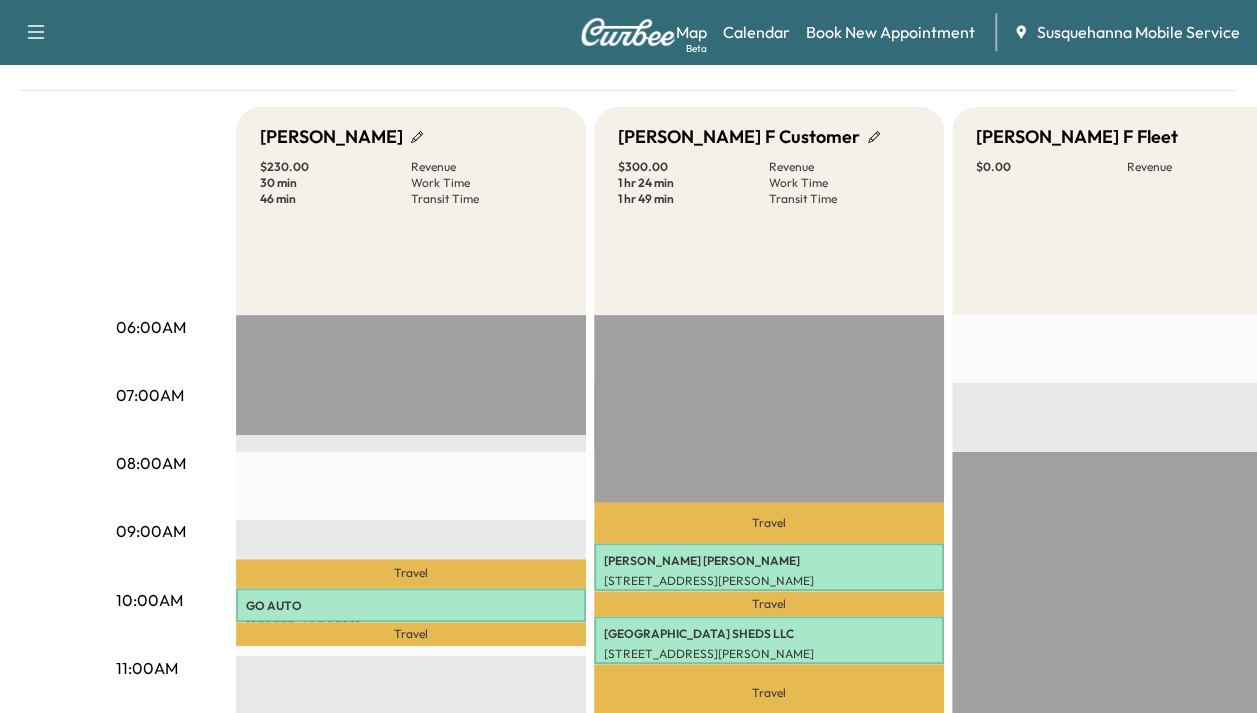 scroll, scrollTop: 200, scrollLeft: 0, axis: vertical 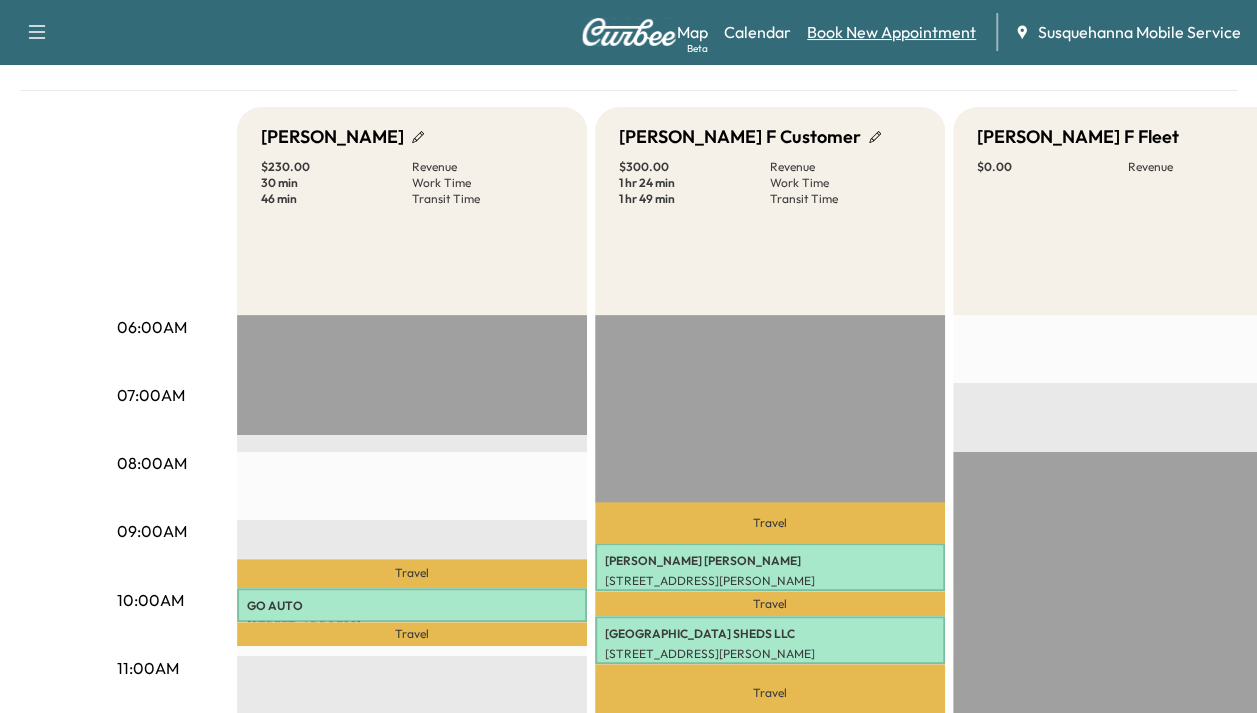 click on "Book New Appointment" at bounding box center [891, 32] 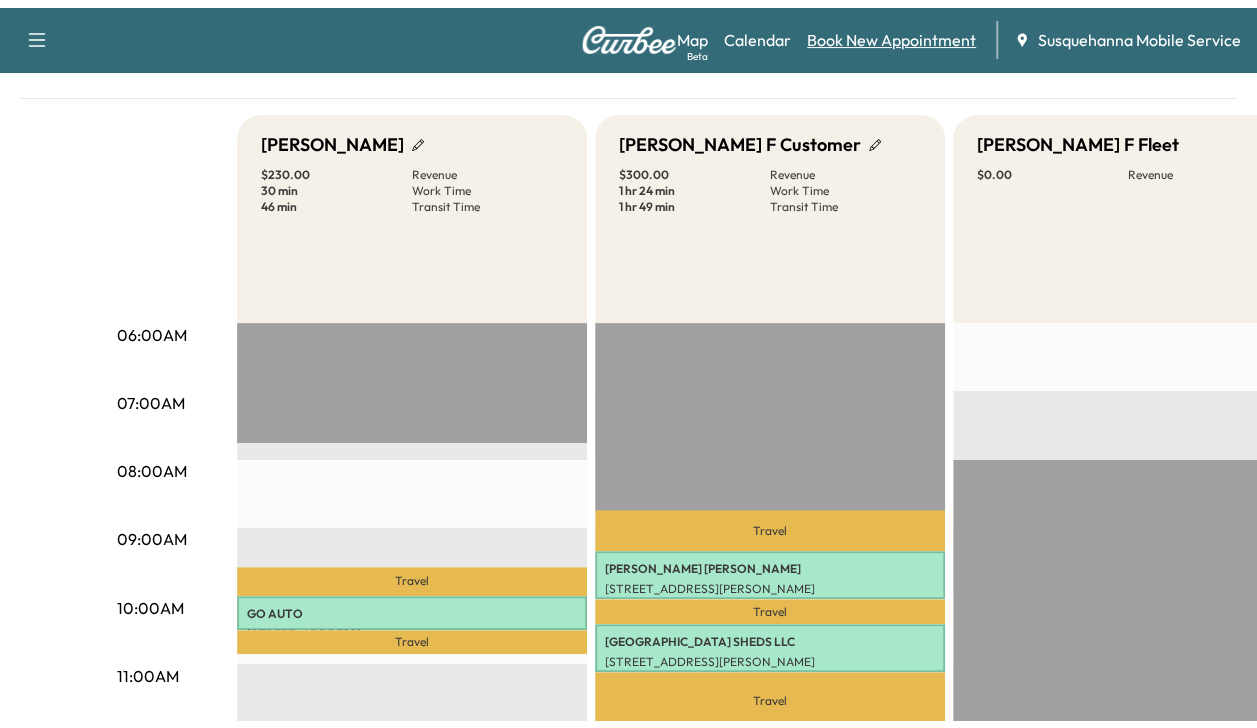 scroll, scrollTop: 0, scrollLeft: 0, axis: both 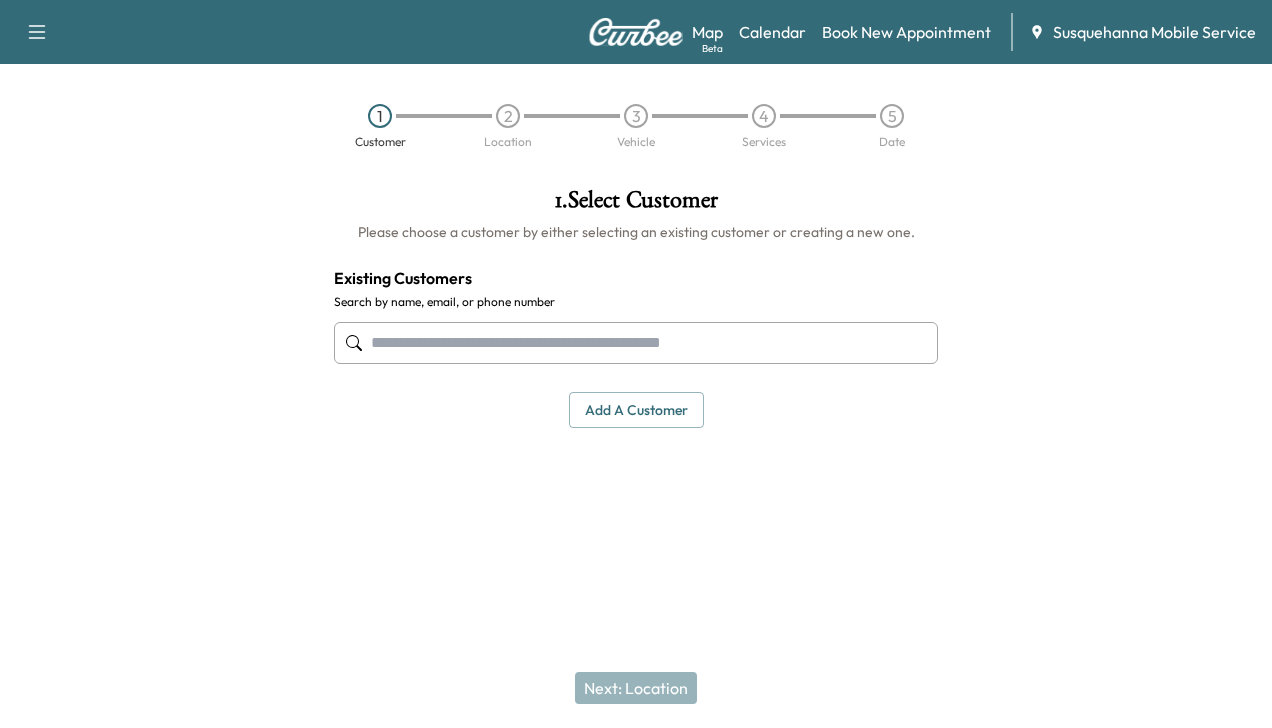 click at bounding box center (636, 343) 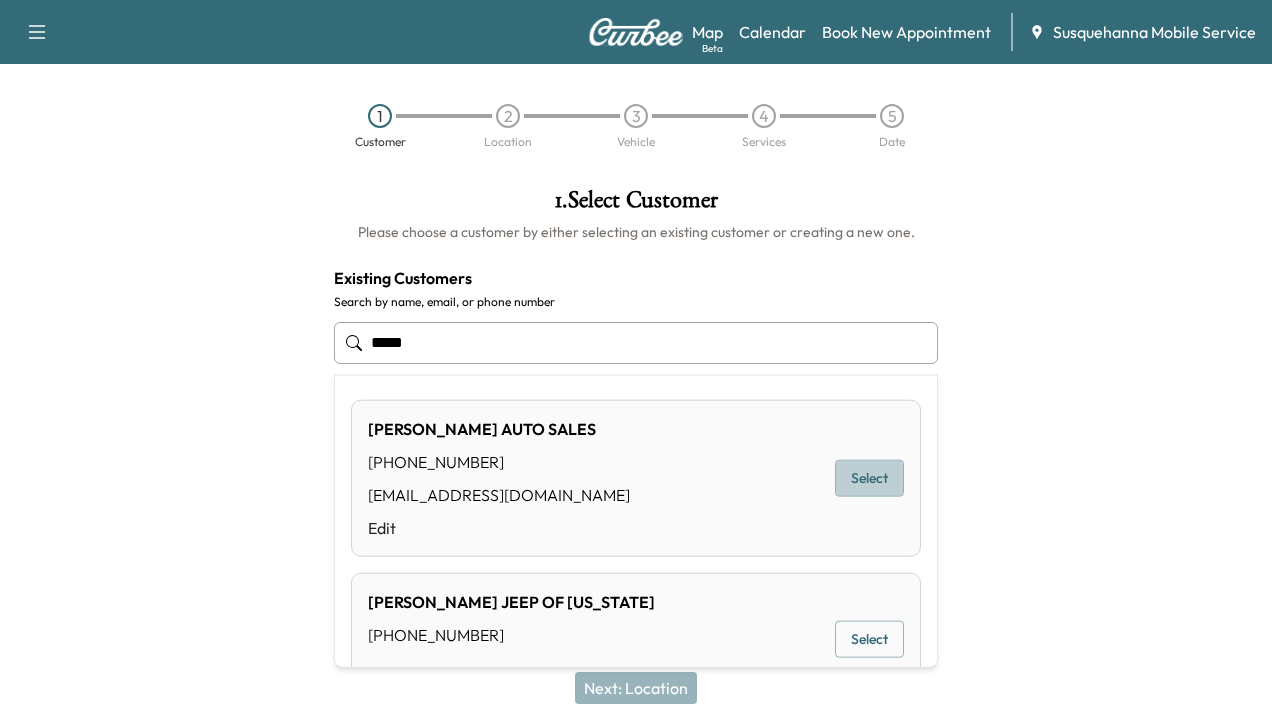 click on "Select" at bounding box center [869, 478] 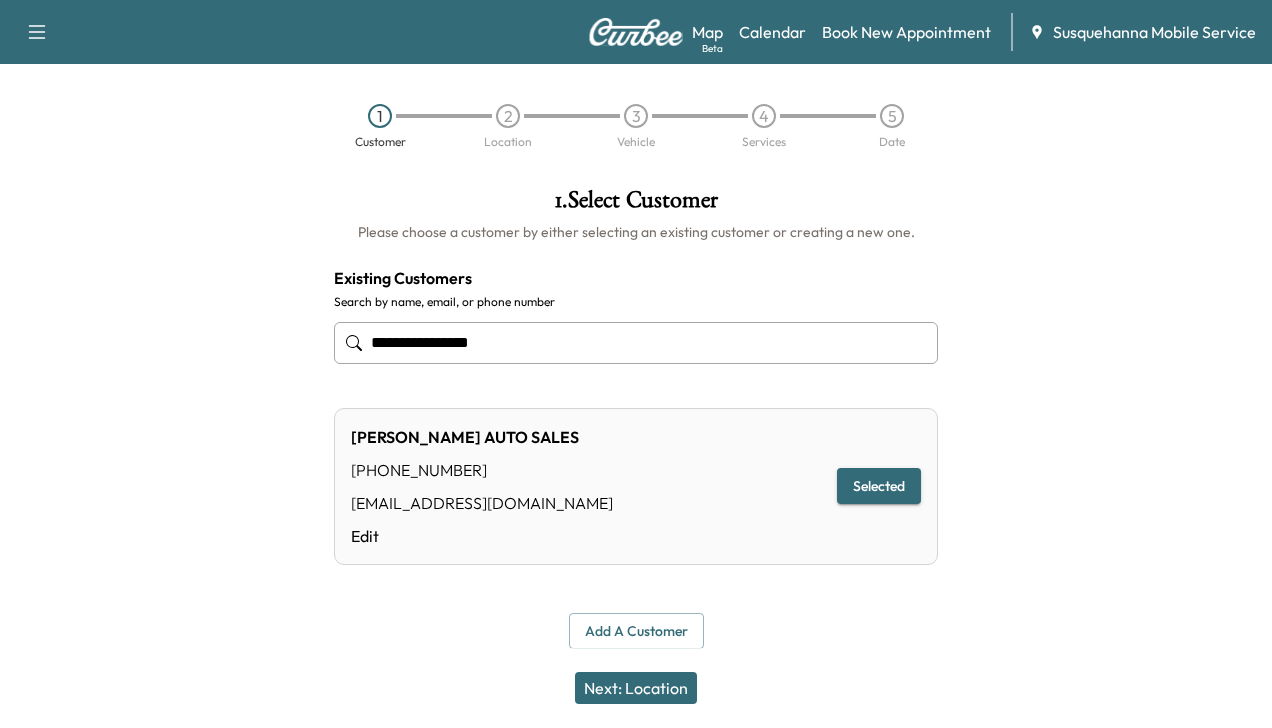 type on "**********" 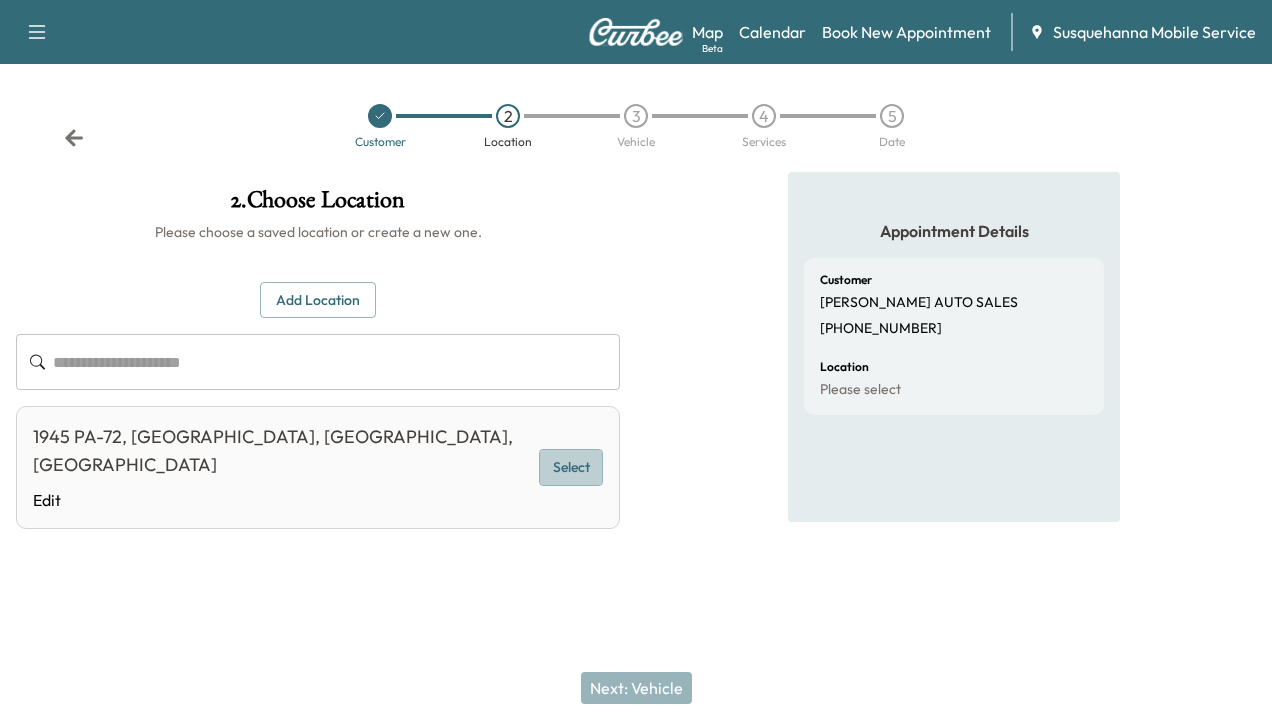 click on "Select" at bounding box center (571, 467) 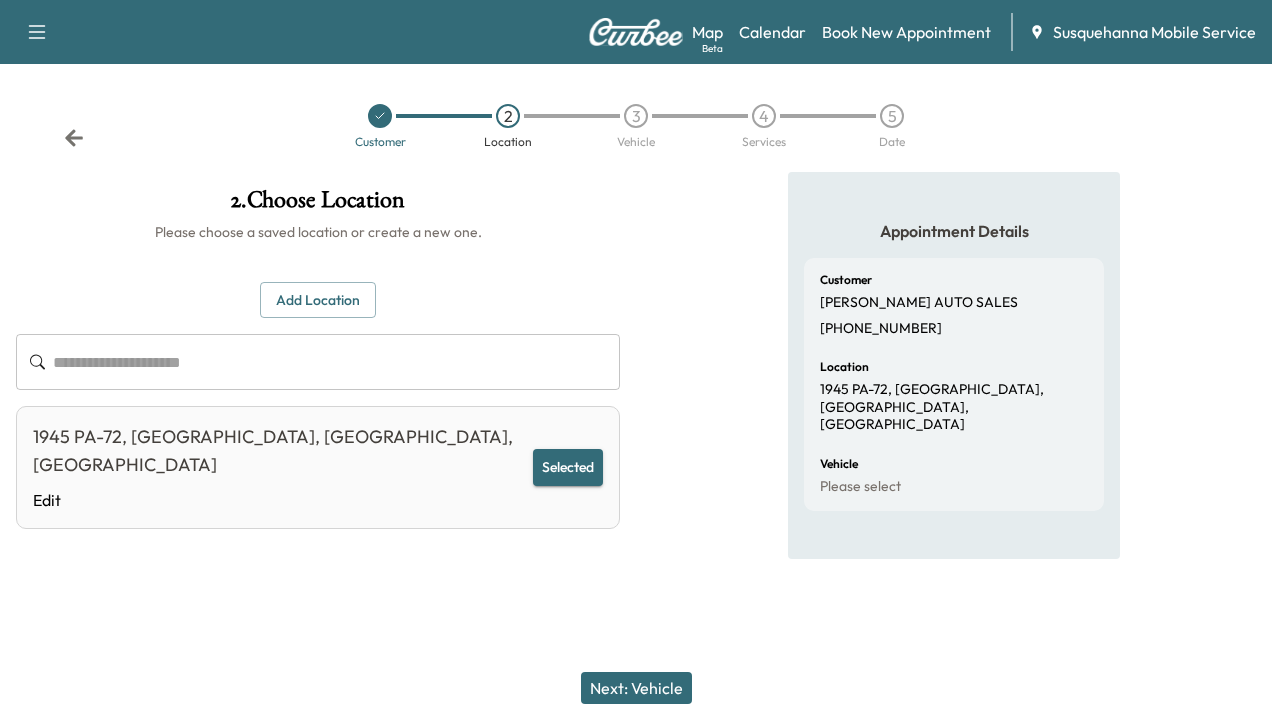 click on "Next: Vehicle" at bounding box center (636, 688) 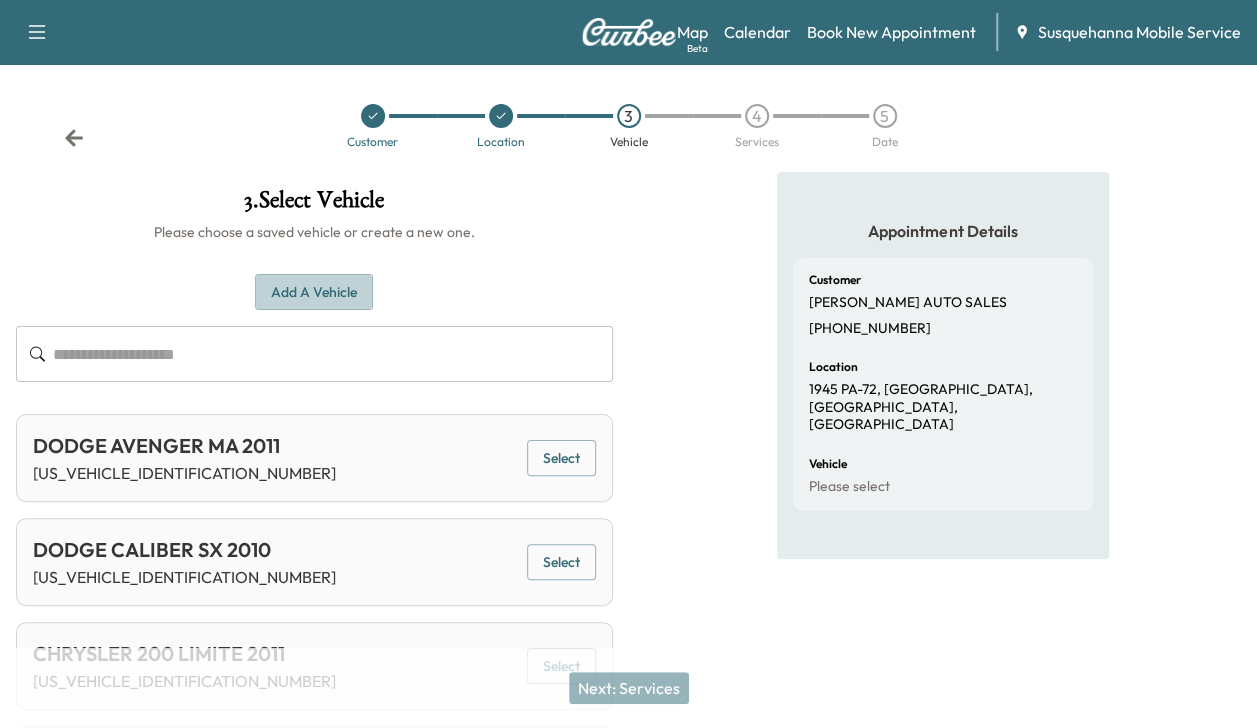 click on "Add a Vehicle" at bounding box center [314, 292] 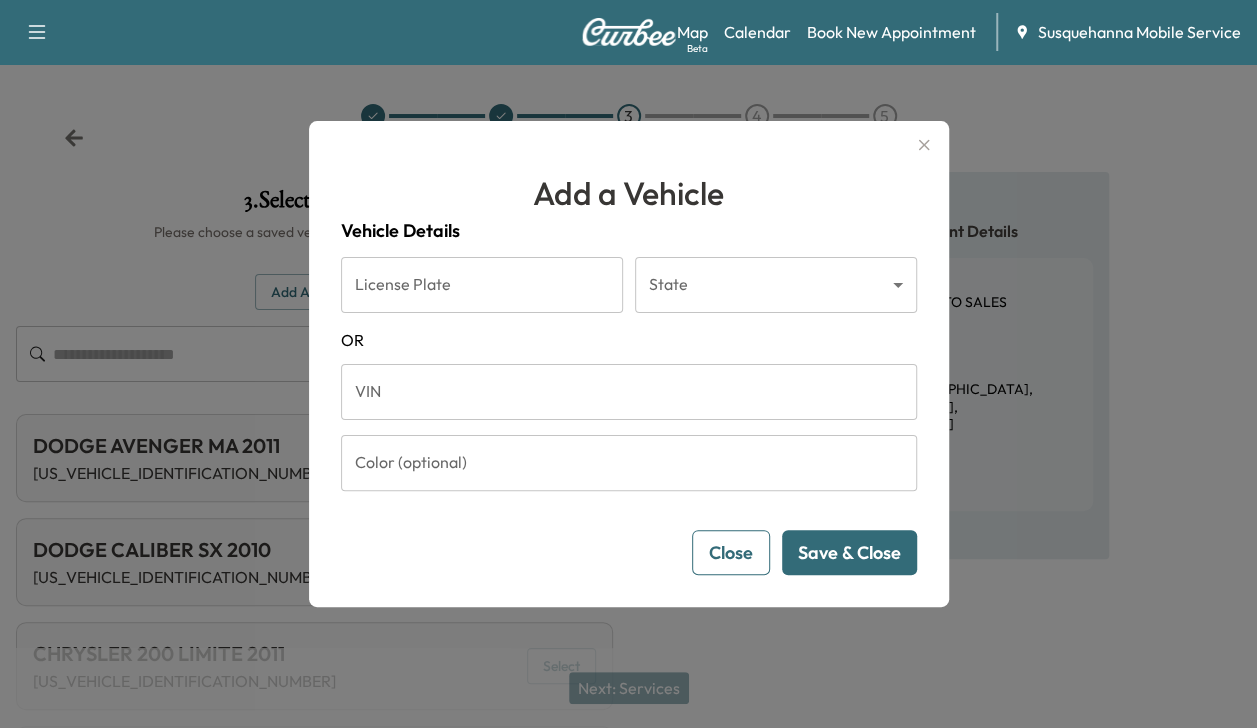 click on "VIN" at bounding box center (629, 392) 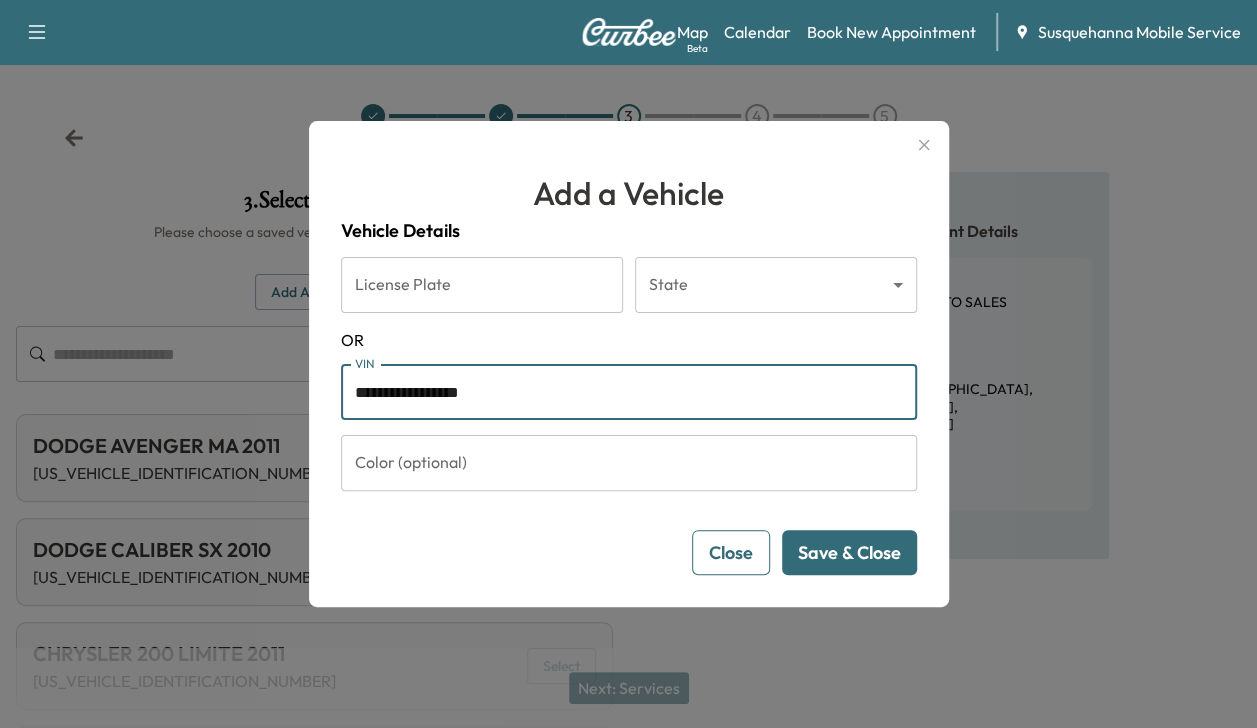 type on "**********" 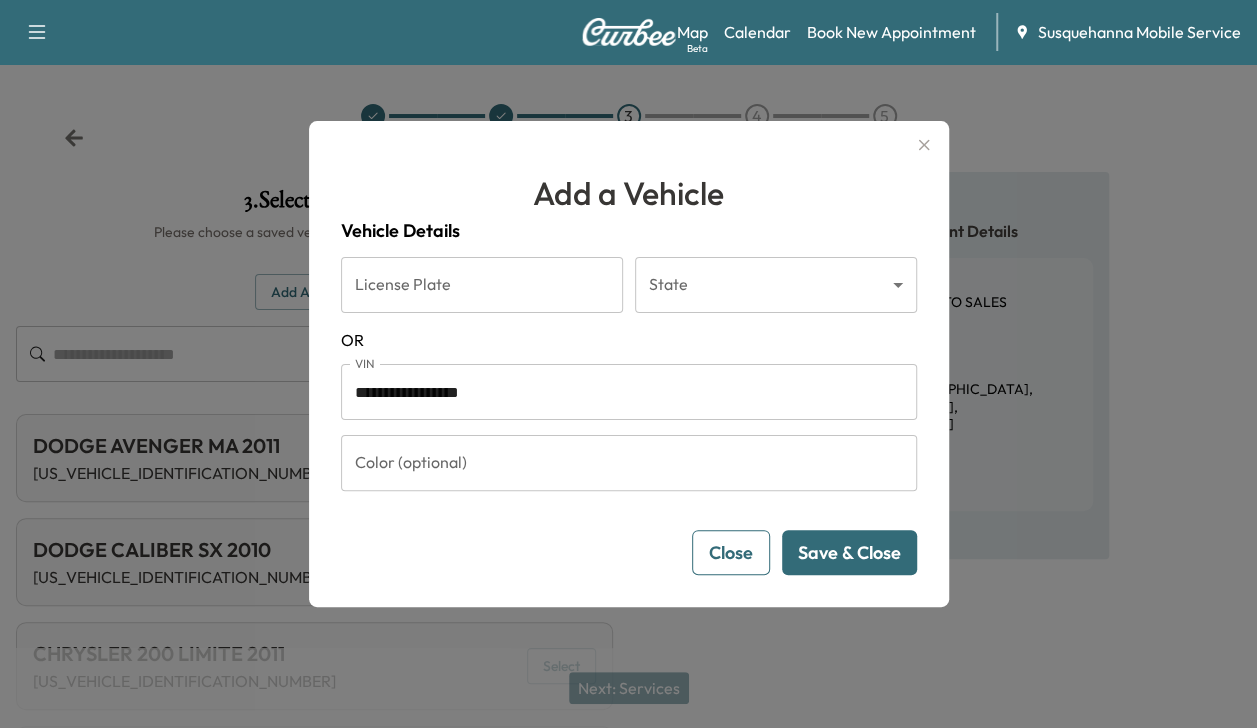 click on "Save & Close" at bounding box center (849, 552) 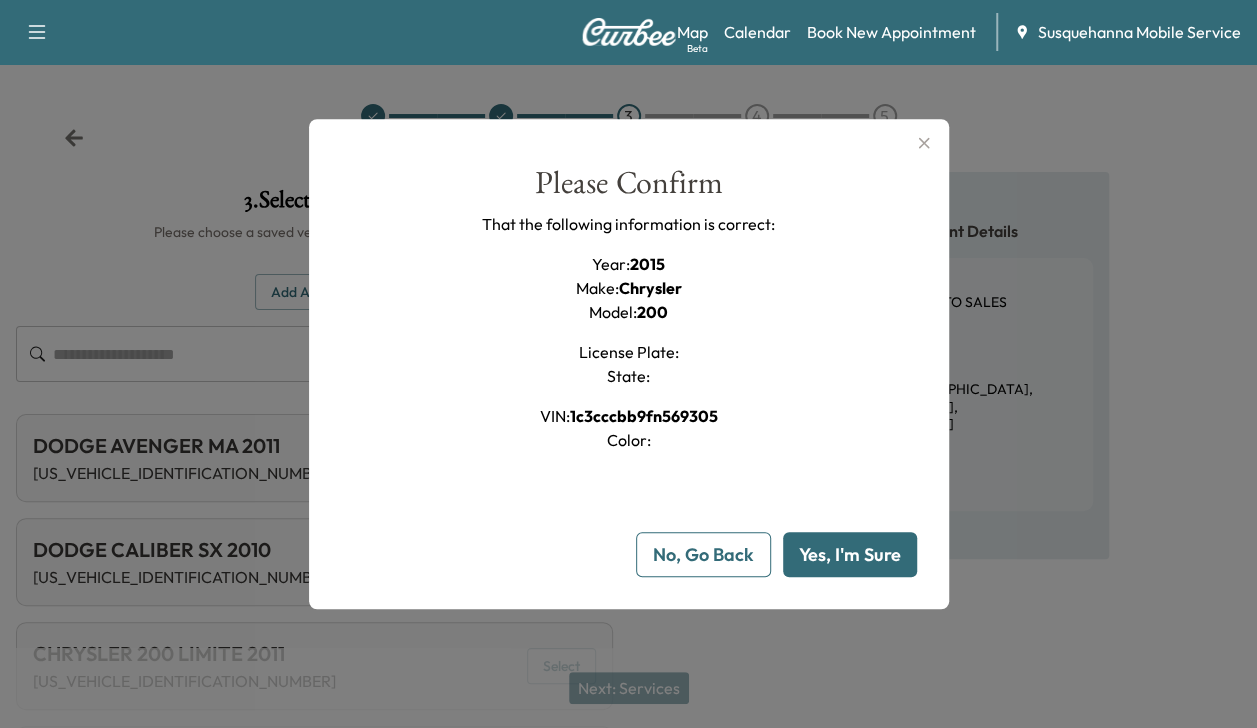 click on "Yes, I'm Sure" at bounding box center [850, 554] 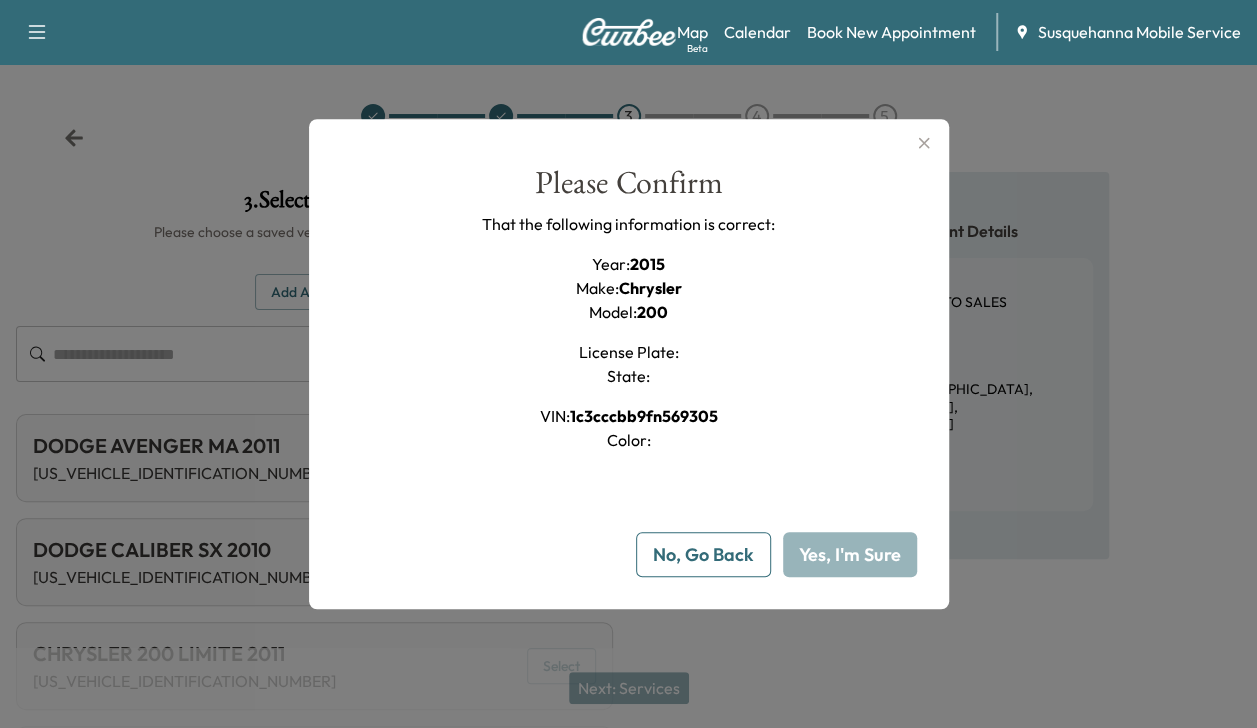 type 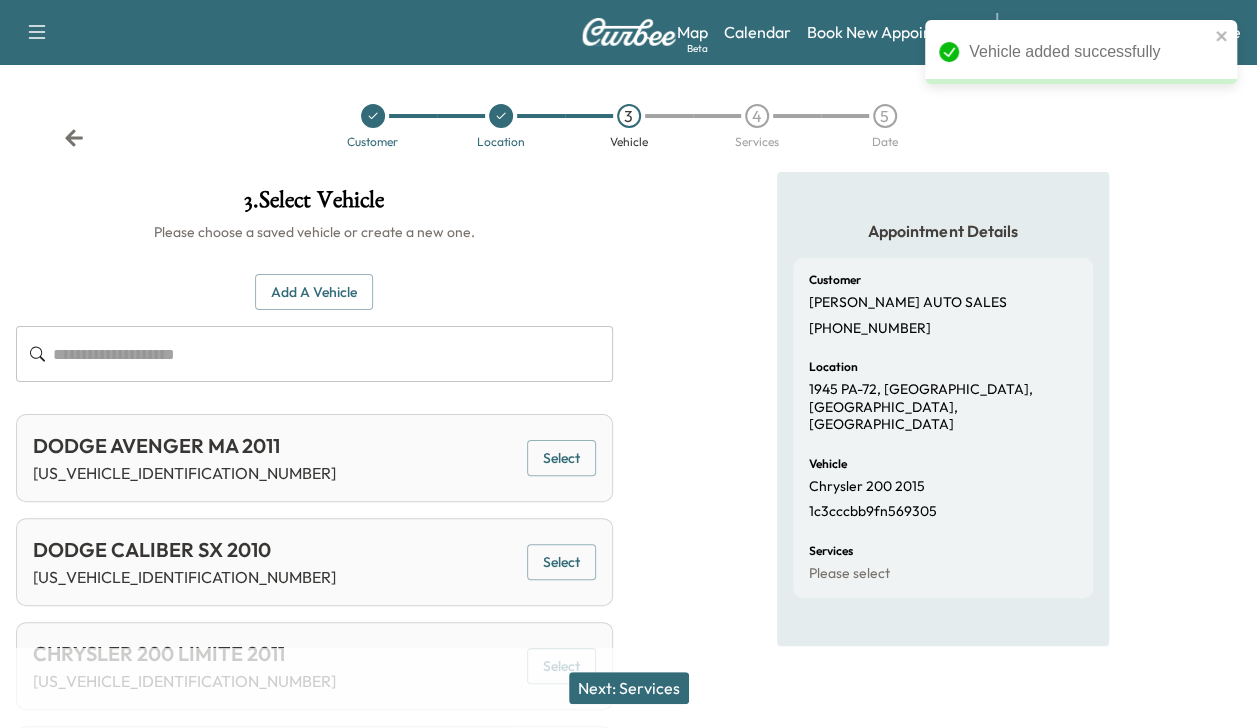 click on "Next: Services" at bounding box center (629, 688) 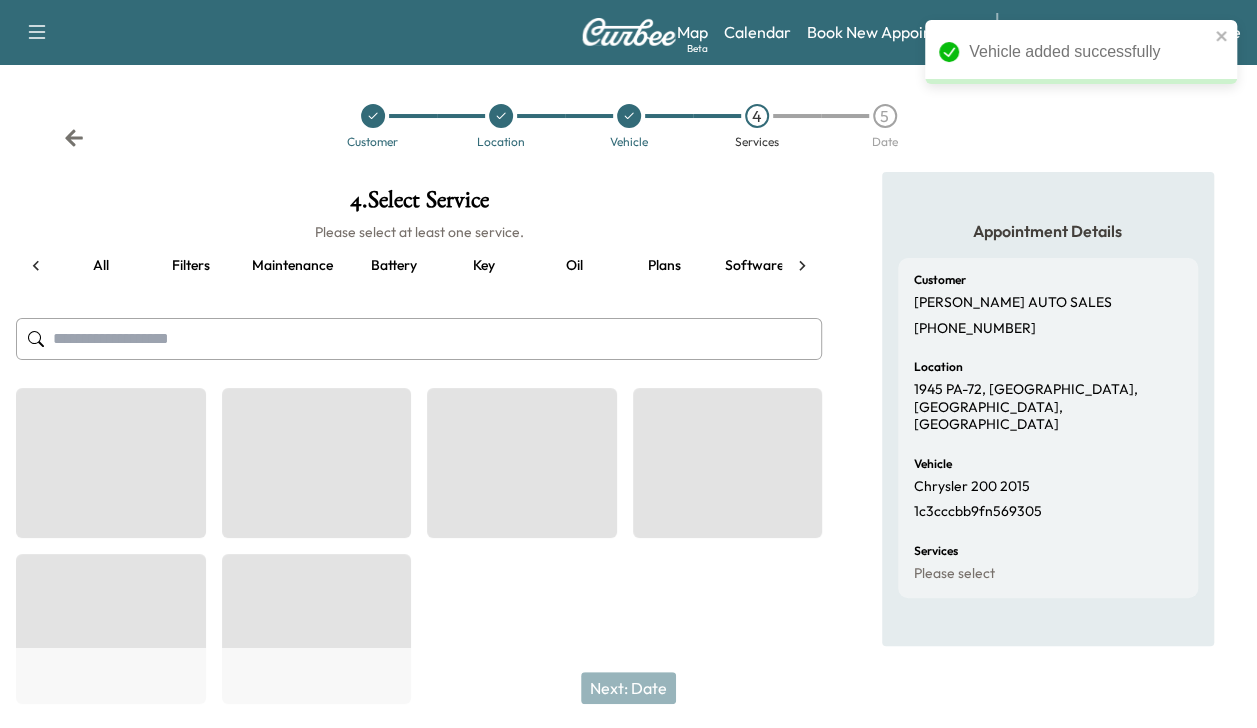 scroll, scrollTop: 0, scrollLeft: 76, axis: horizontal 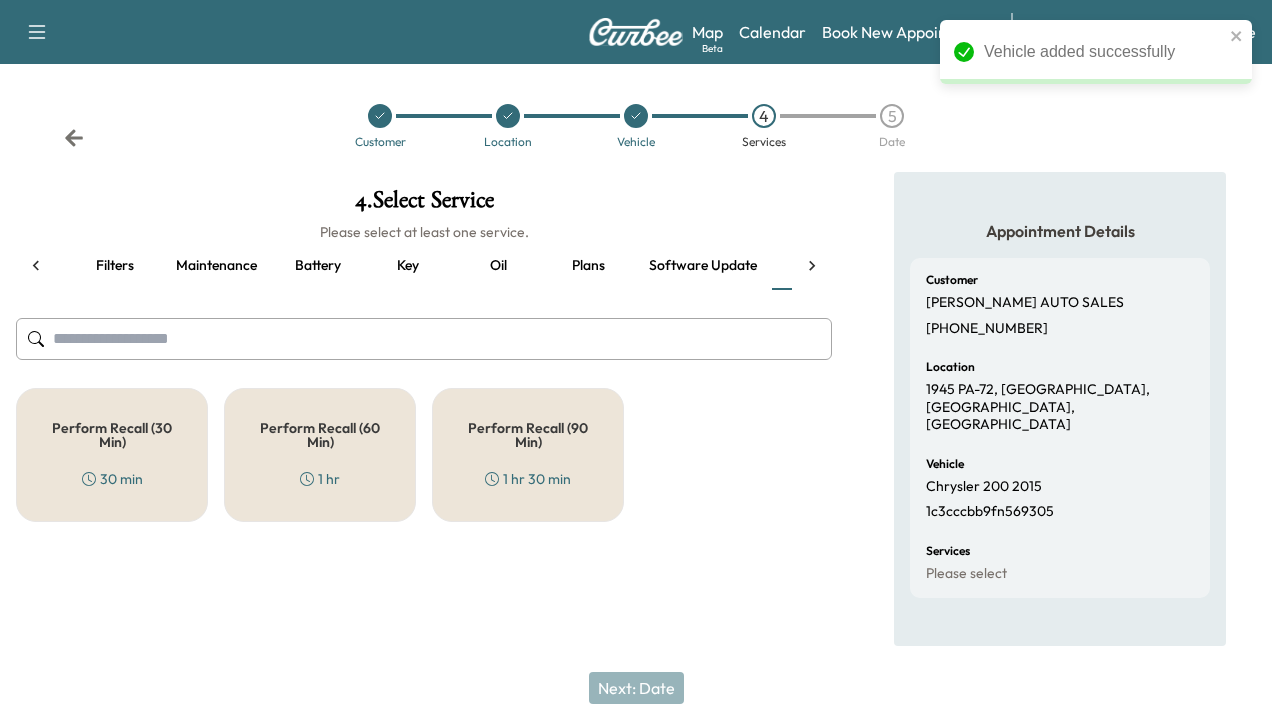 click on "Perform Recall (30 Min) 30 min" at bounding box center (112, 455) 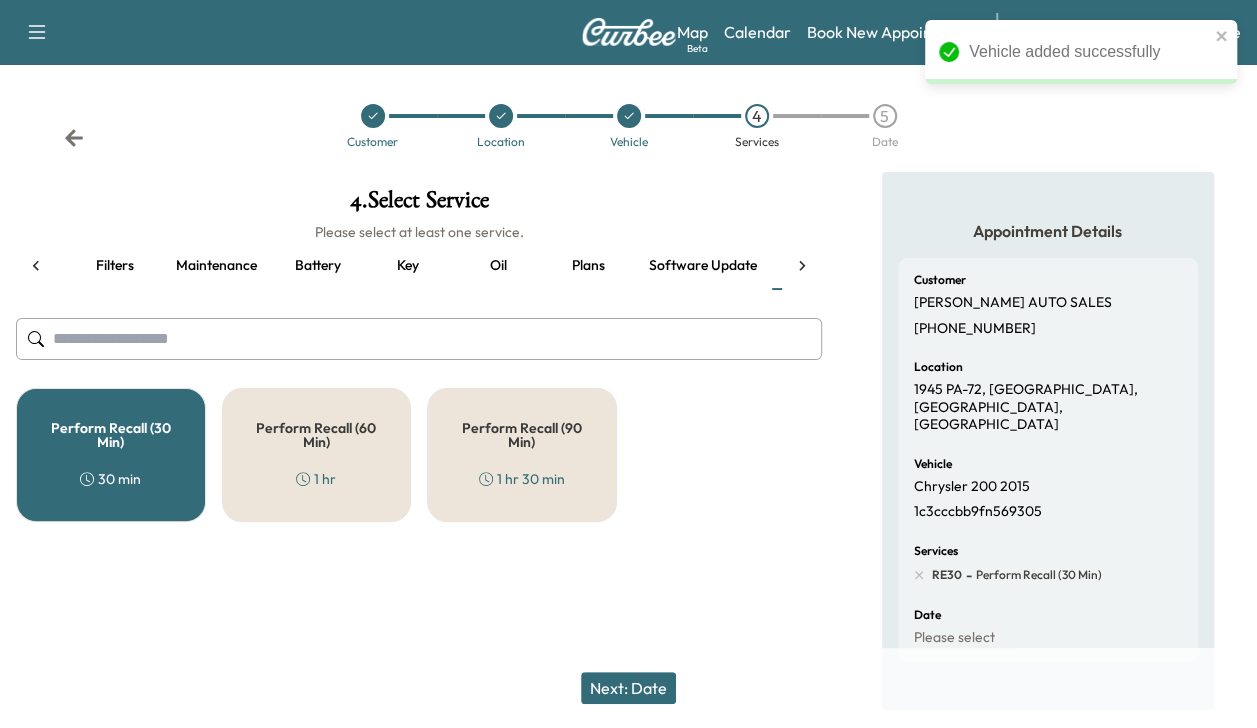 click 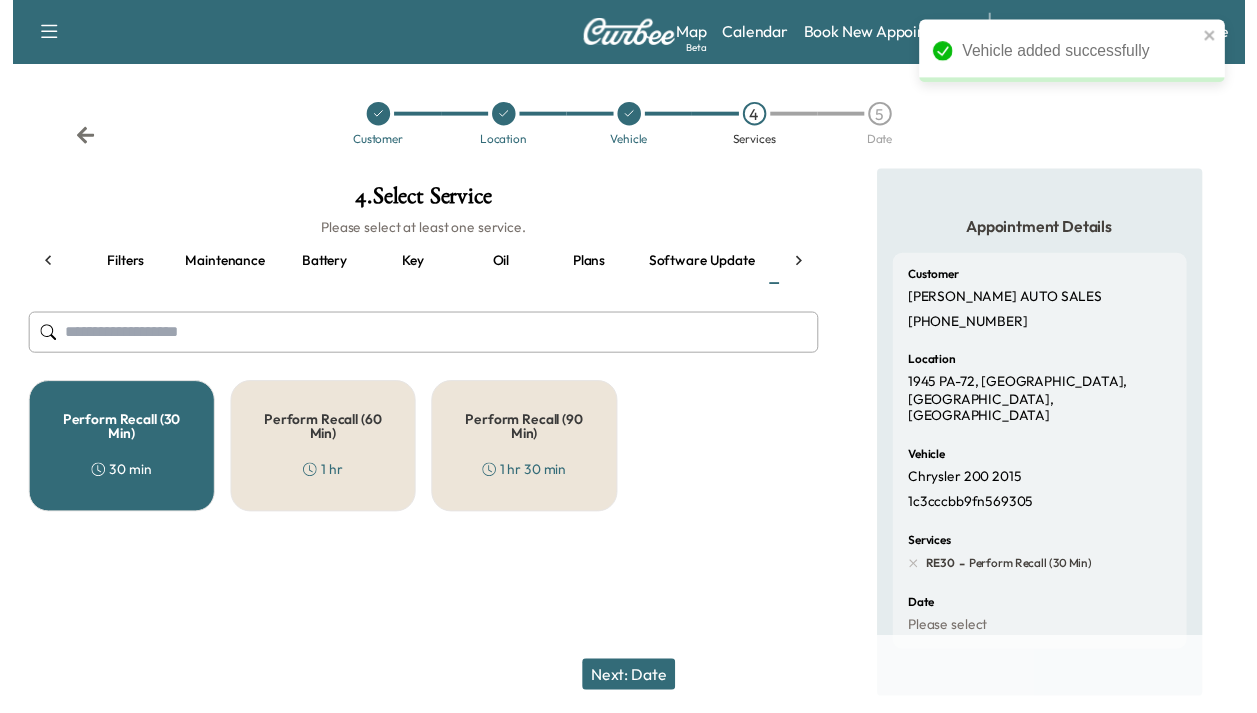 scroll, scrollTop: 0, scrollLeft: 344, axis: horizontal 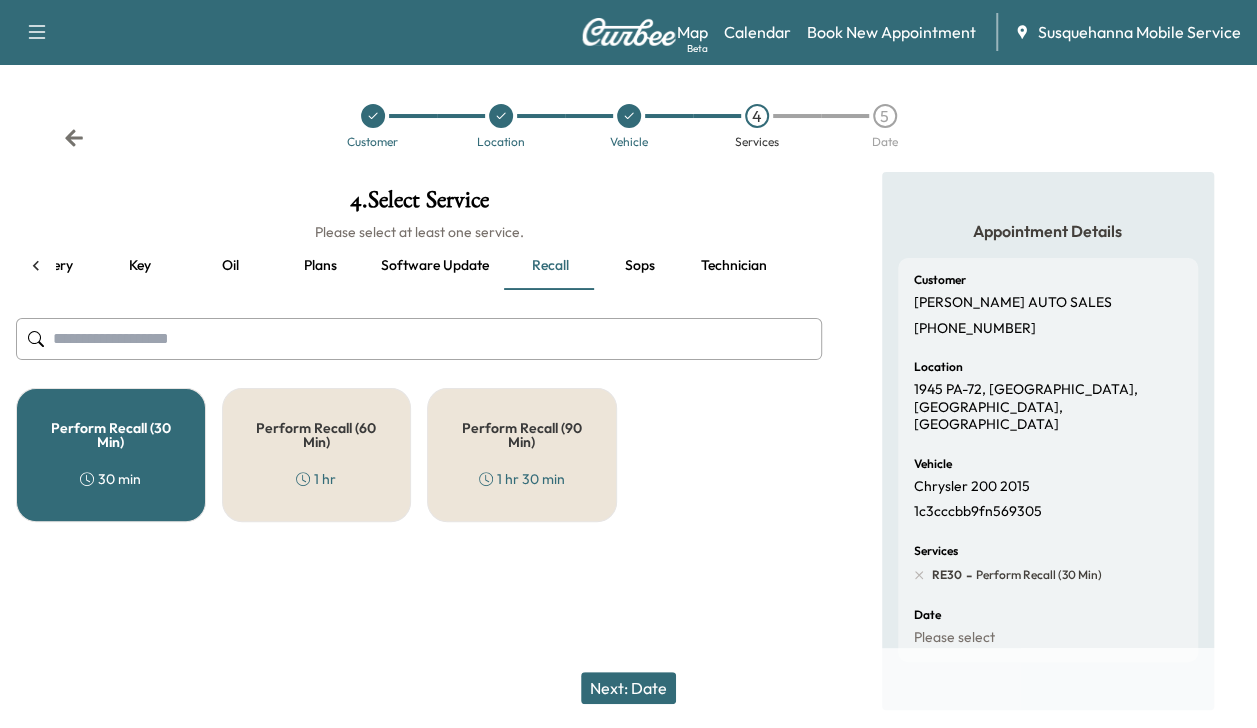 drag, startPoint x: 801, startPoint y: 267, endPoint x: 753, endPoint y: 268, distance: 48.010414 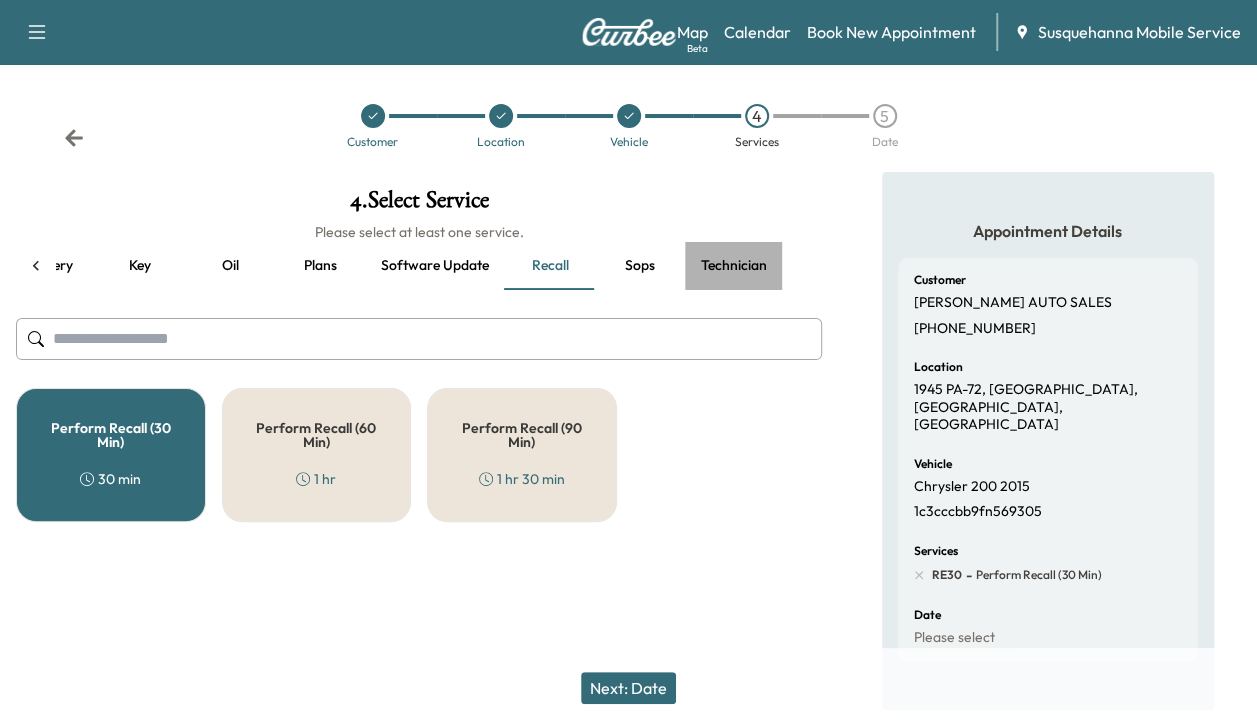 click on "Technician" at bounding box center [734, 266] 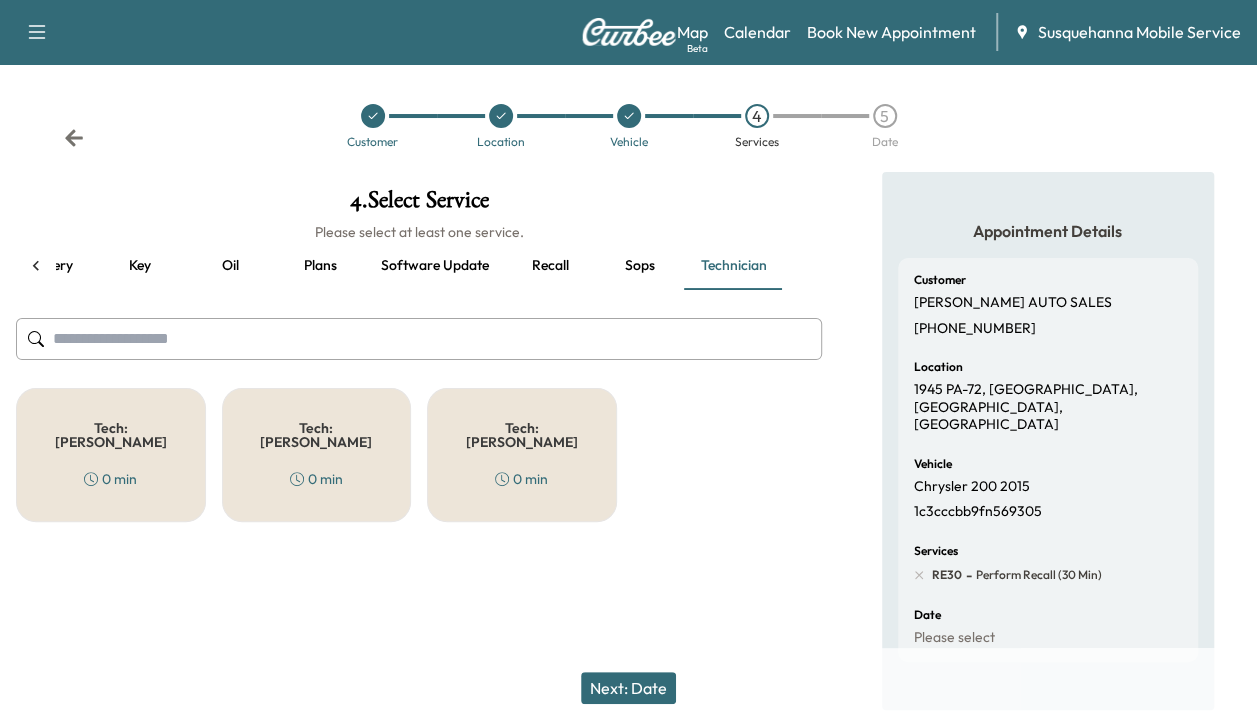 click on "Tech: Colton M 0 min" at bounding box center (111, 455) 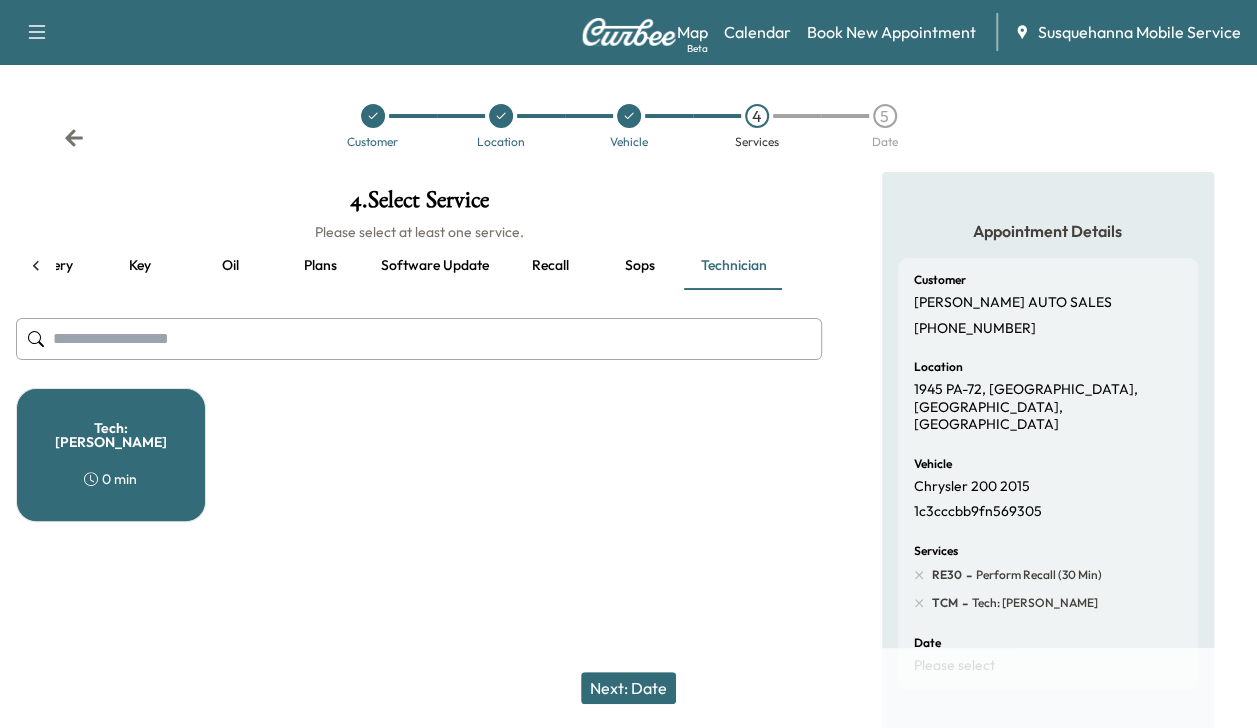 click on "Next: Date" at bounding box center [628, 688] 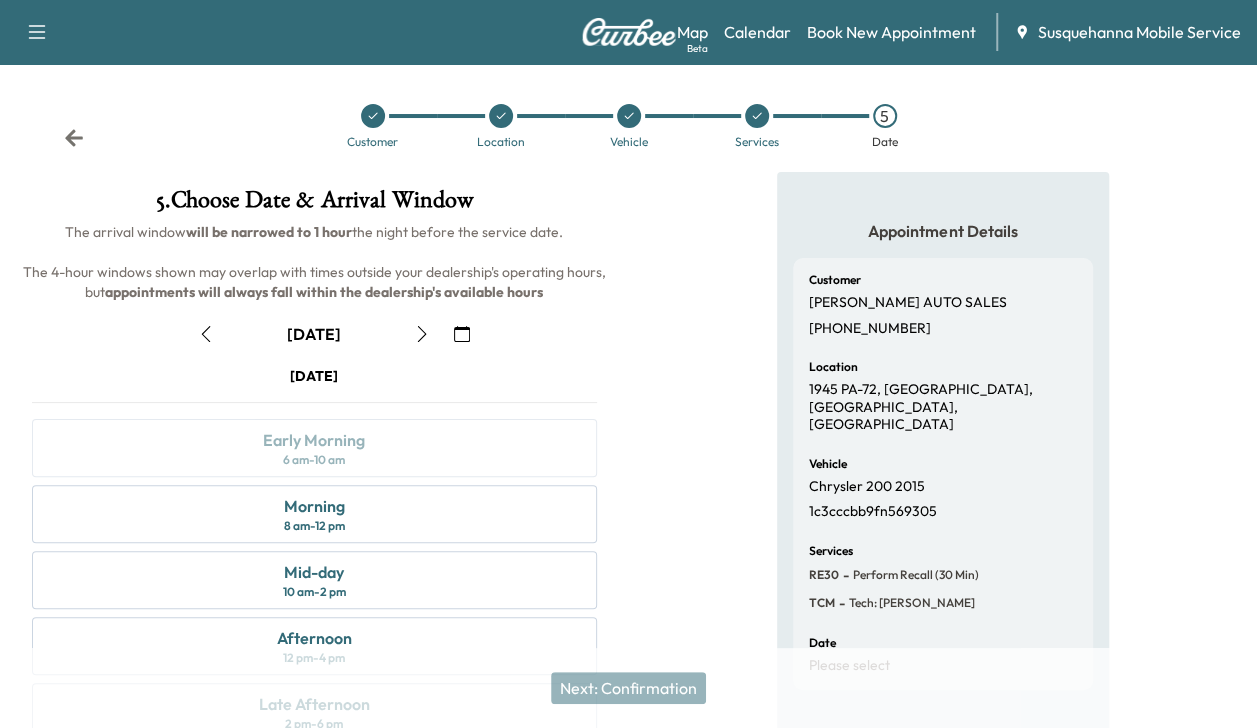 click 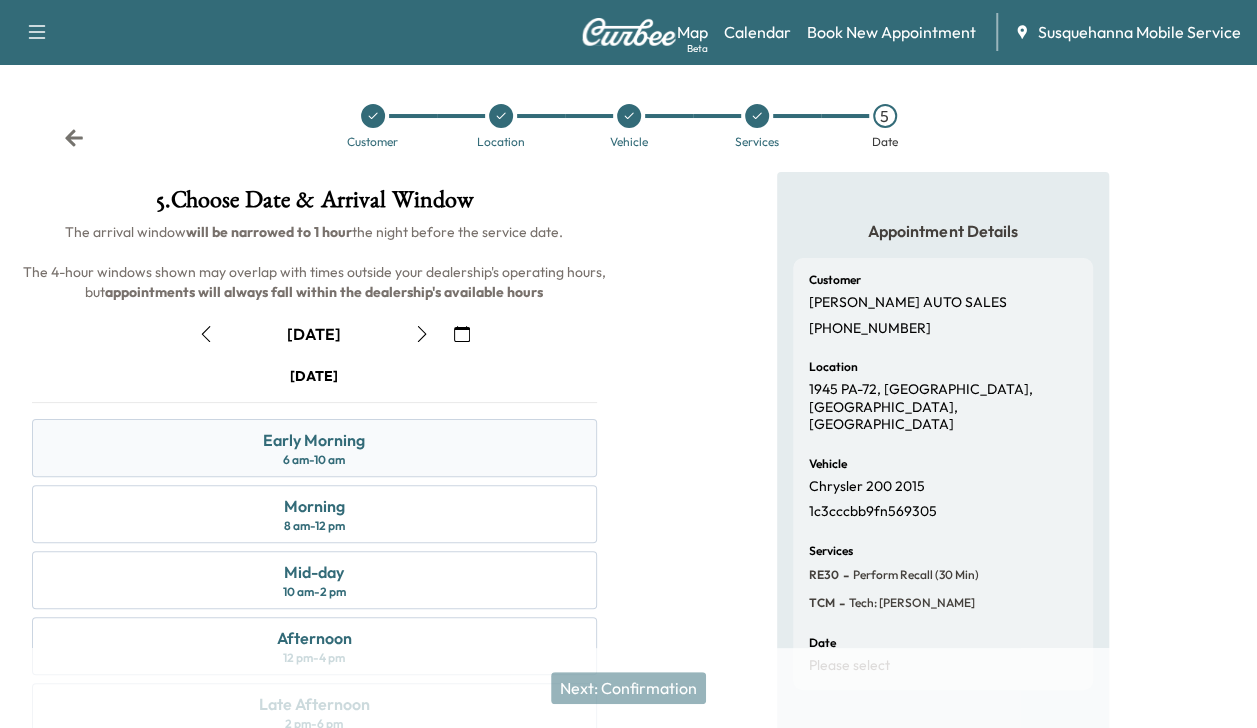 click on "Early Morning 6 am  -  10 am" at bounding box center (314, 448) 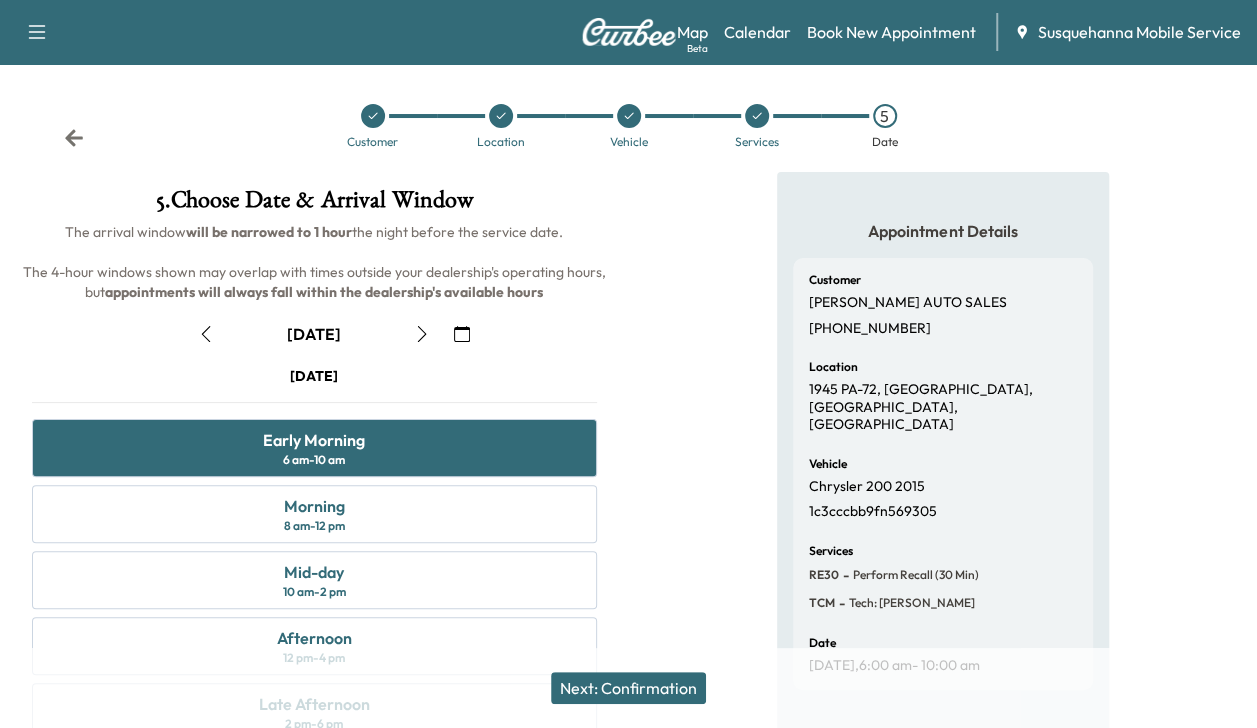 click on "Next: Confirmation" at bounding box center (628, 688) 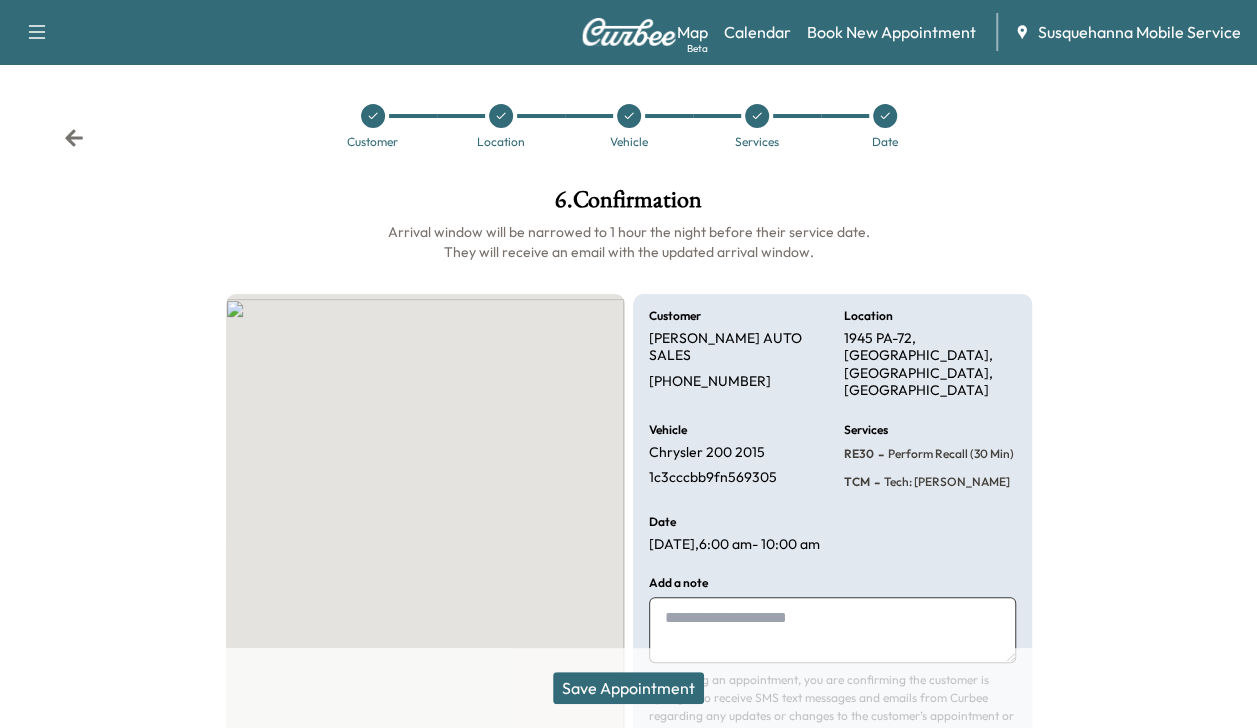 click on "Save Appointment" at bounding box center [628, 688] 